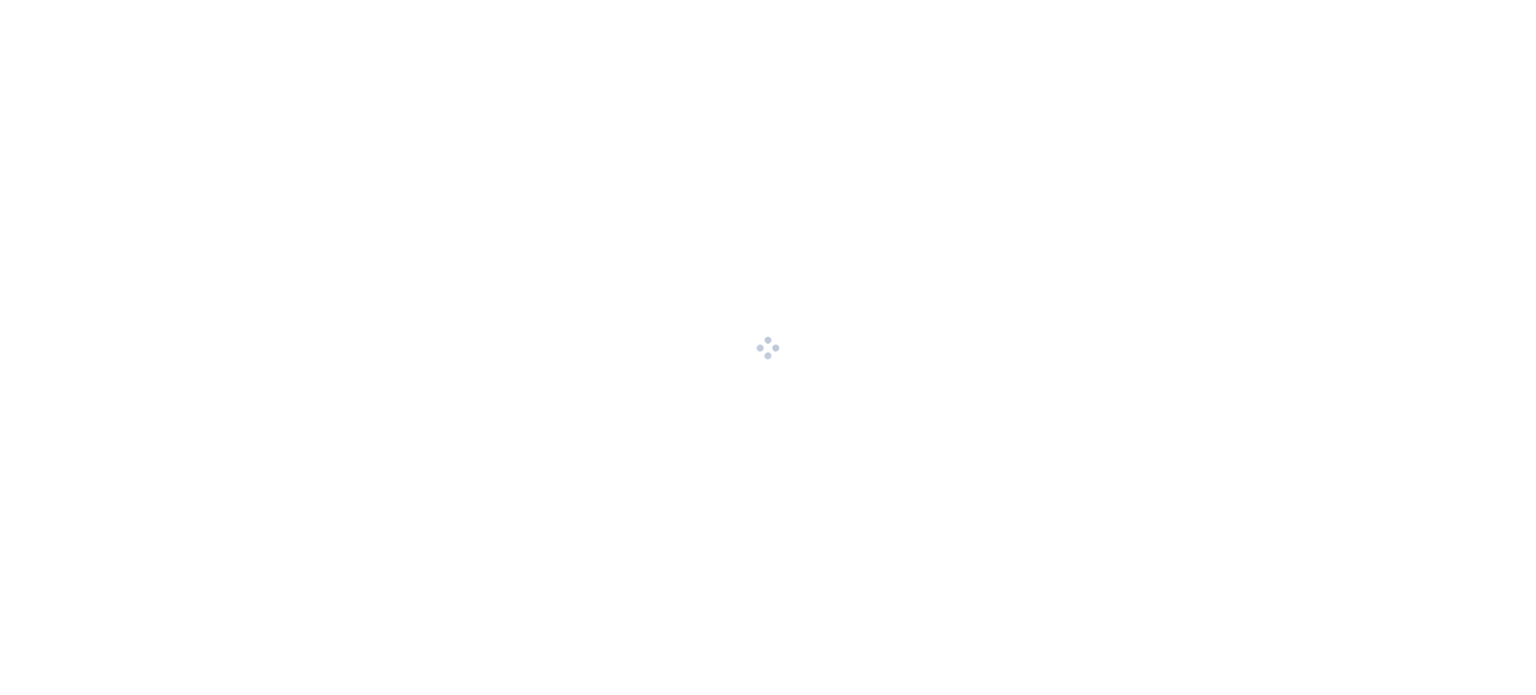 scroll, scrollTop: 0, scrollLeft: 0, axis: both 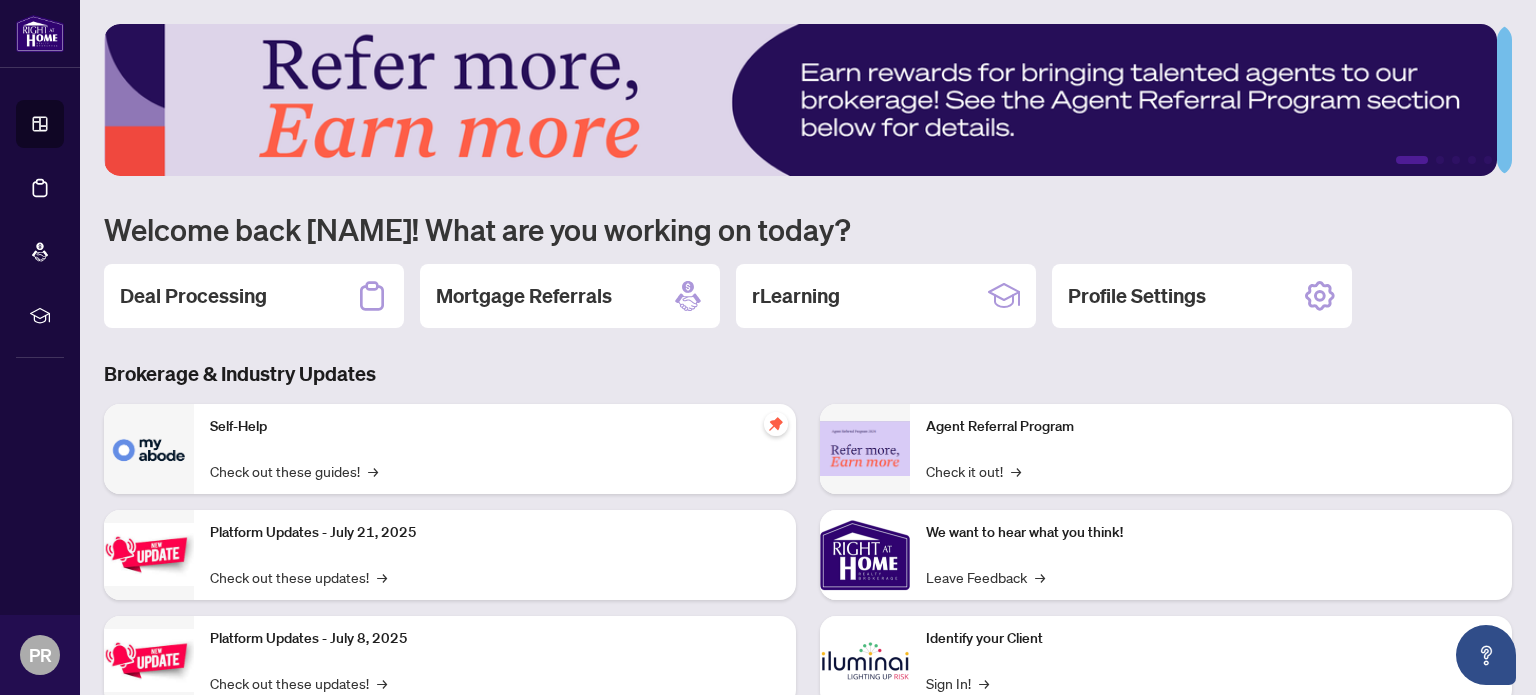 click on "Deal Processing" at bounding box center (193, 296) 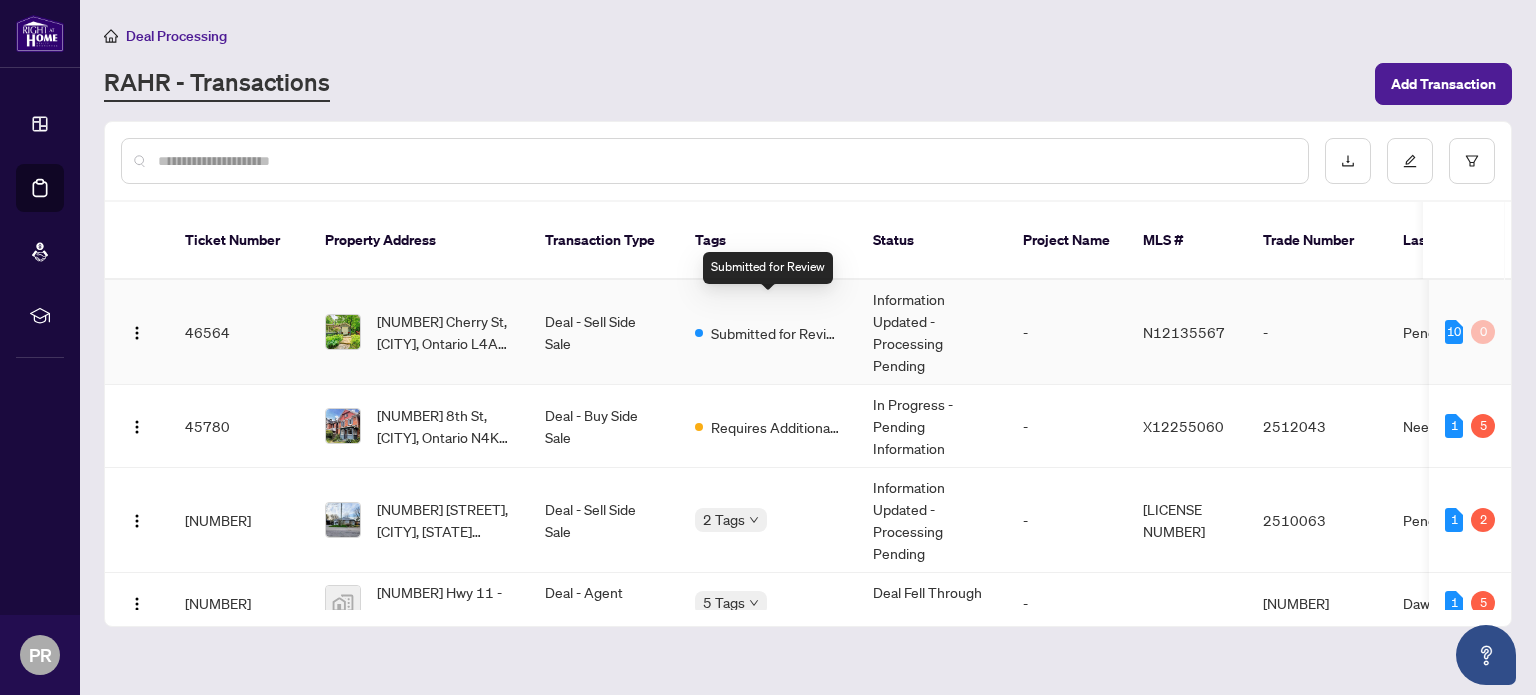 click on "Deal - Buy Side Sale" at bounding box center [604, 426] 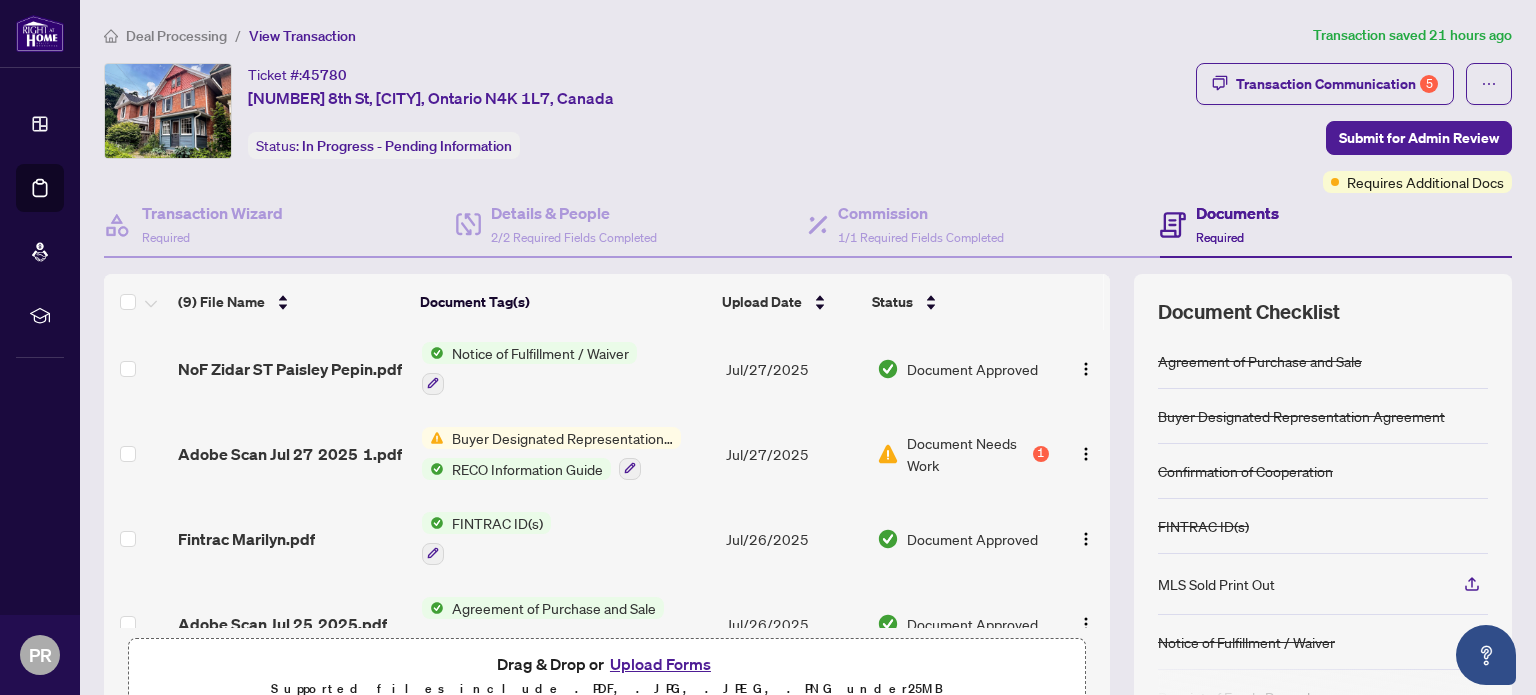 scroll, scrollTop: 346, scrollLeft: 0, axis: vertical 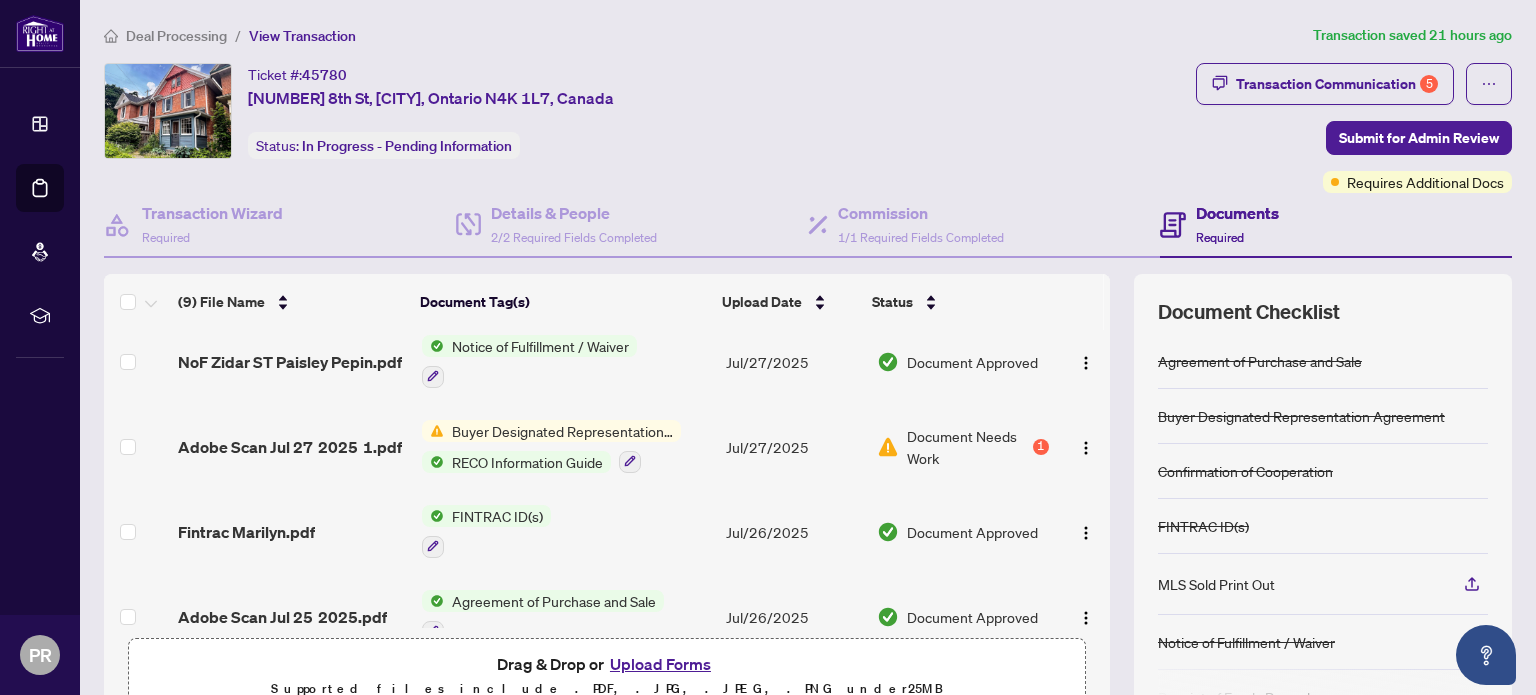 click on "Adobe Scan Jul 27 2025 1.pdf" at bounding box center [290, 447] 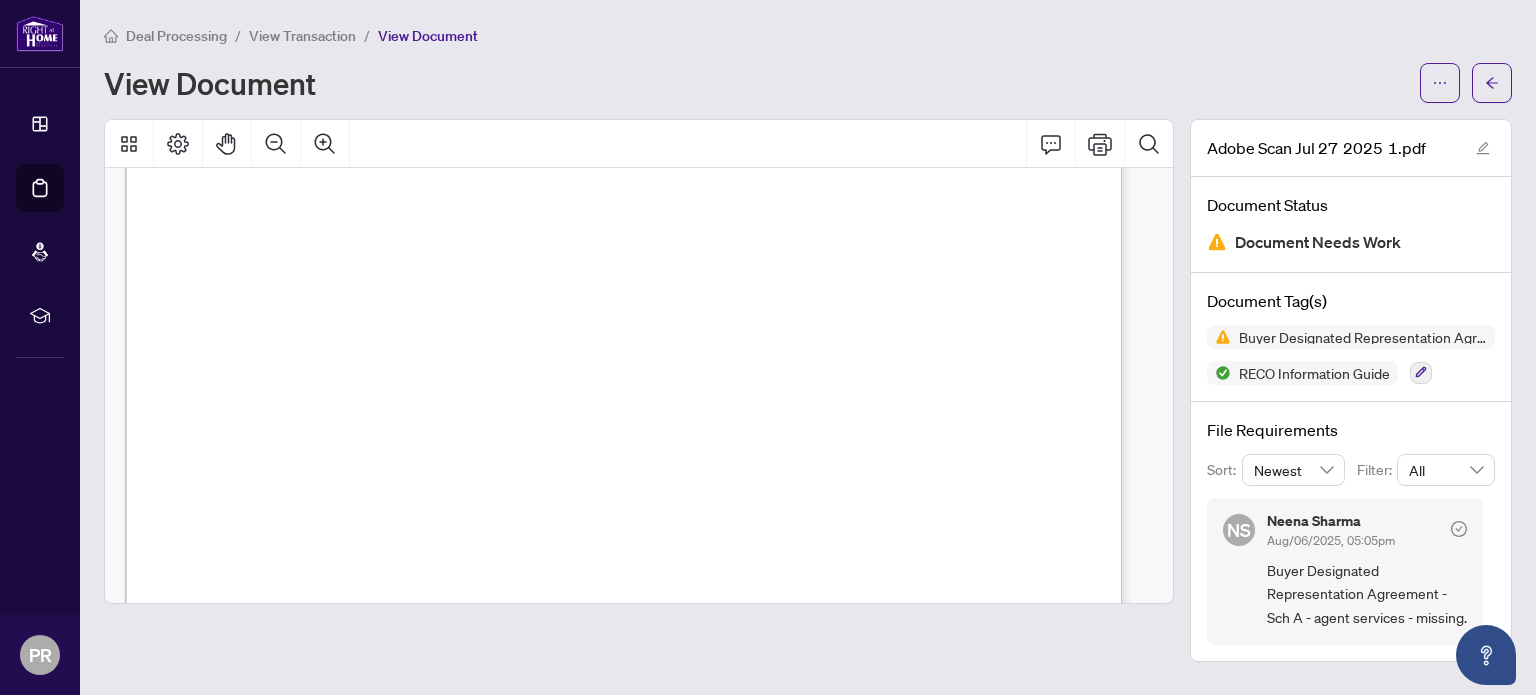 scroll, scrollTop: 5957, scrollLeft: 0, axis: vertical 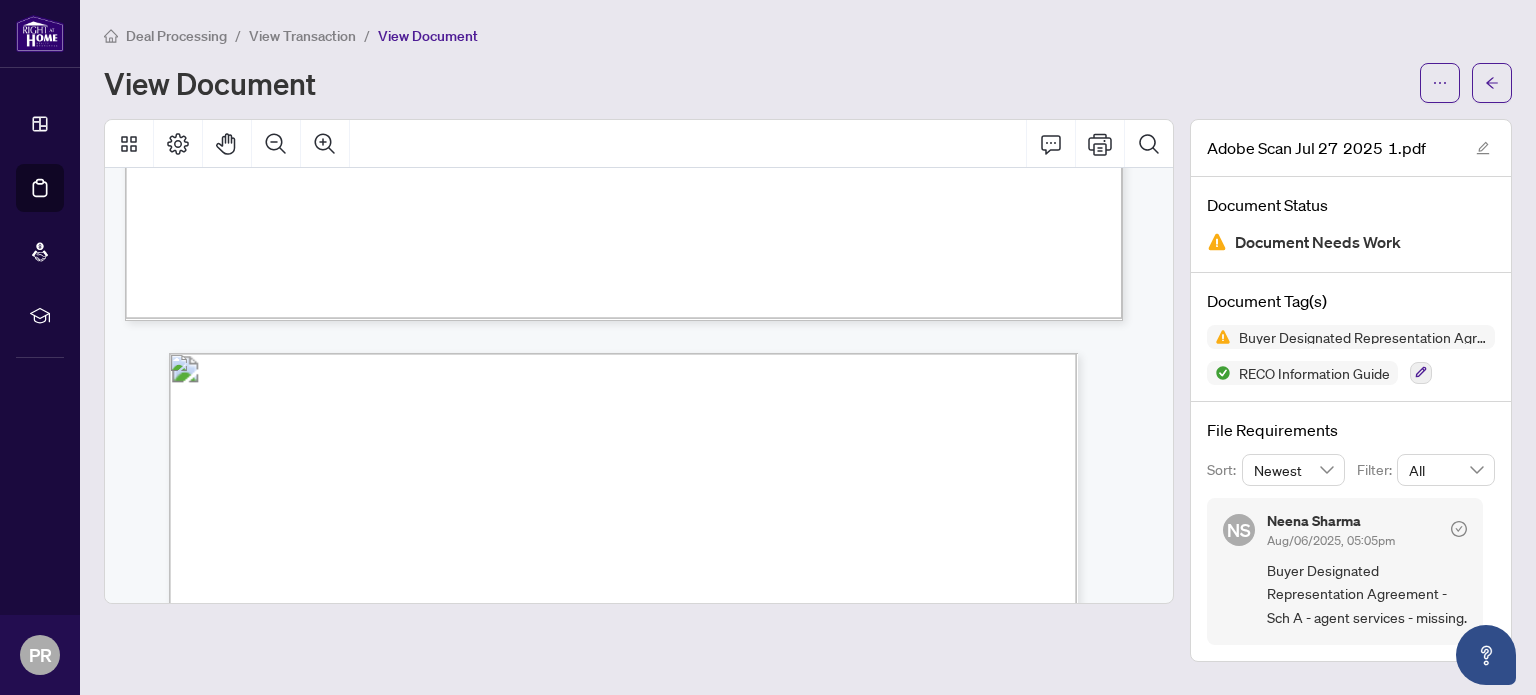 click on "Real estate agent name
Brokerage name
At>r 8,2025.  Date guide was provided
Kignt A+  tome Raaly luc
Buyer/selfer name
I acknowledge the real estate agent named above provided the RECO Information Guide to me and
explained the content.
Mariyn D. Paiiley
arly,
Date
Penalope H.
Signature of buyer/seller
Apr &, 20as
Signature'of real s7ate agent
Buyer/sell�r name
Signature of buyer/seller
Date  SREA
Form 371
for use in the Province of Ontario
BETWEEN:
BROKERAGE:
This is an Exclusive Buyer Designated Representation Agreement, Authority for Purchase or Lease
ADDRESS:
.........
AND
BUYER:
ADDRESS:
MUNICIPALITY:
Ontario Real Estate
Association
commencing at
Property Type (Use):
and expiring at 11:59 p.m. on the
1.
Buyer Designated Representation
Agreement
Ragt..A..Aome.a.
Marig.kaiskysnd.asepb.kin..
DESIGNATED REPRESENTATIVE(S):  ...eneape. Name of Salesperson/B
Geographic Location:
2,
Authority for Purchase or Lease
.Gi3s..  PN," at bounding box center [634, -242] 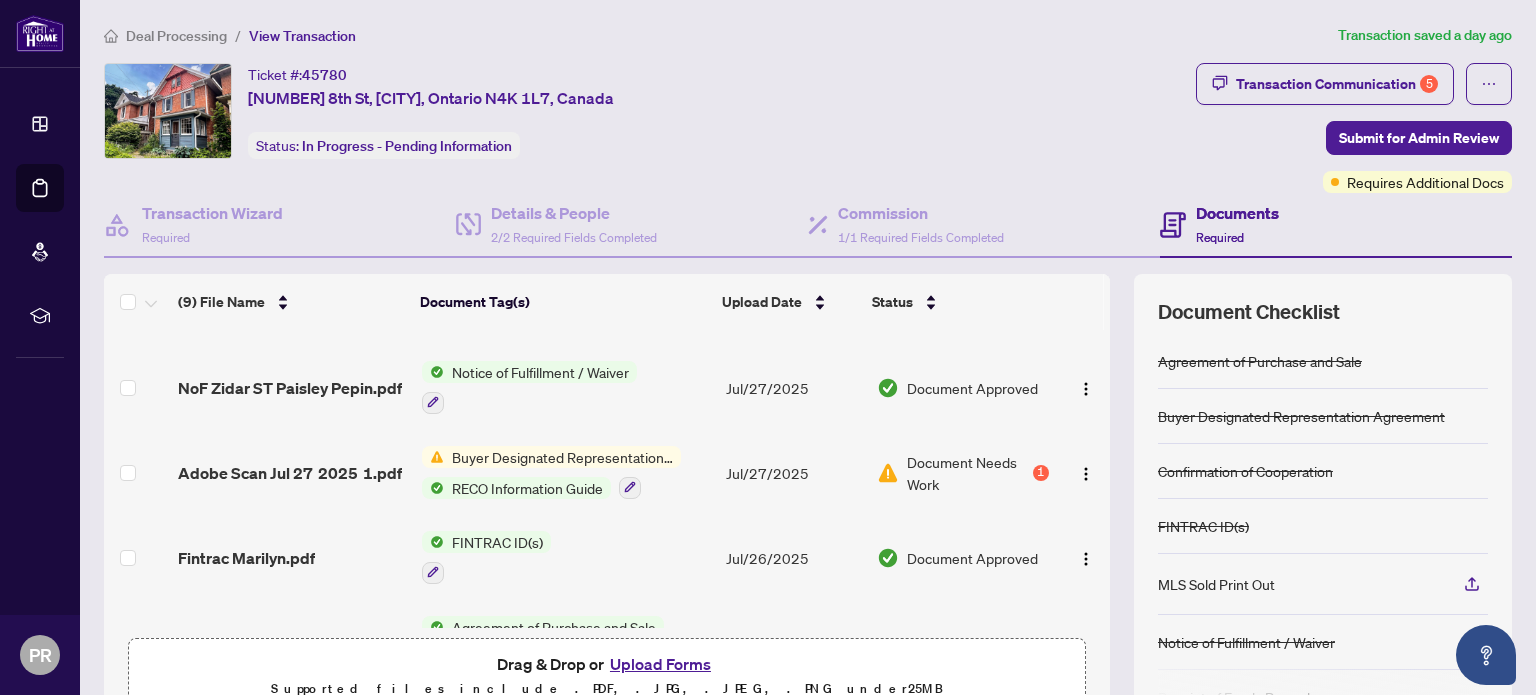 scroll, scrollTop: 336, scrollLeft: 0, axis: vertical 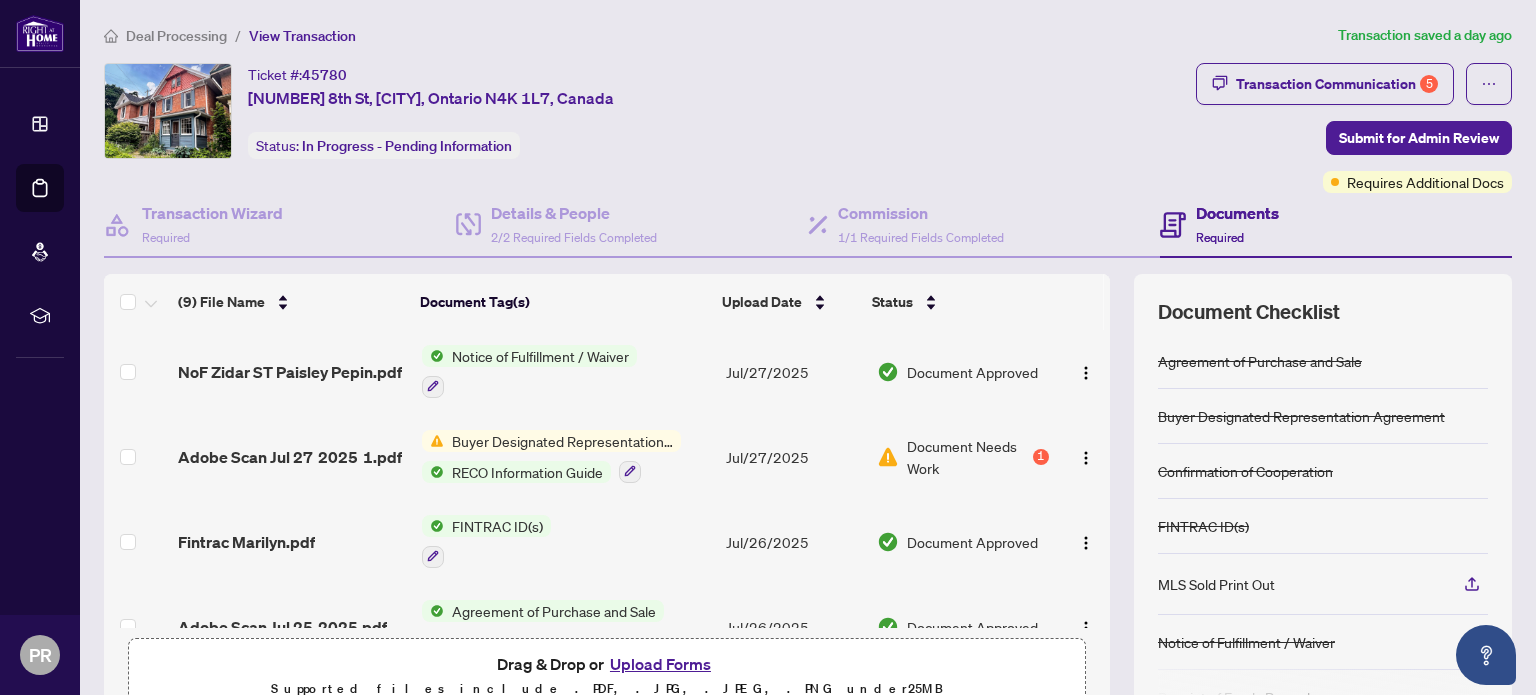 click on "Buyer Designated Representation Agreement" at bounding box center (562, 441) 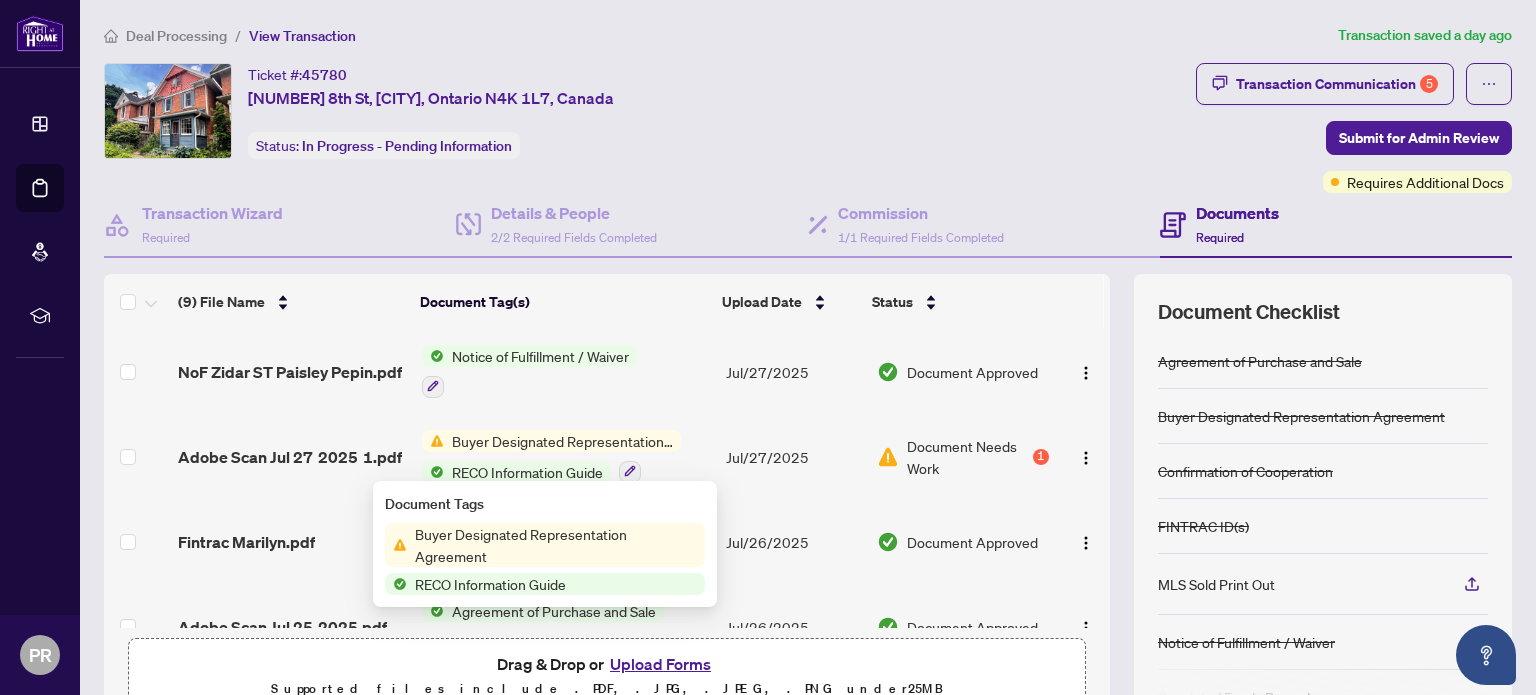 click at bounding box center (1086, 458) 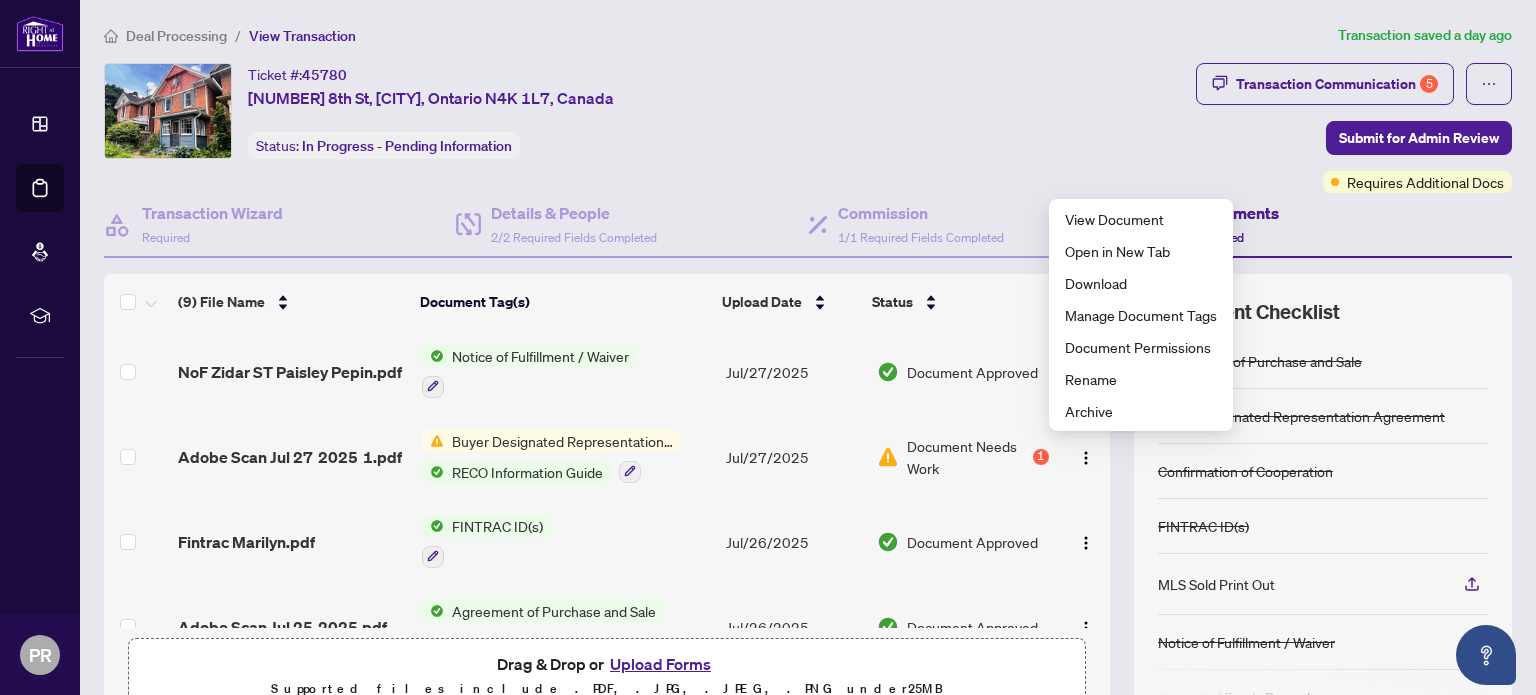 click on "Manage Document Tags" at bounding box center [1141, 315] 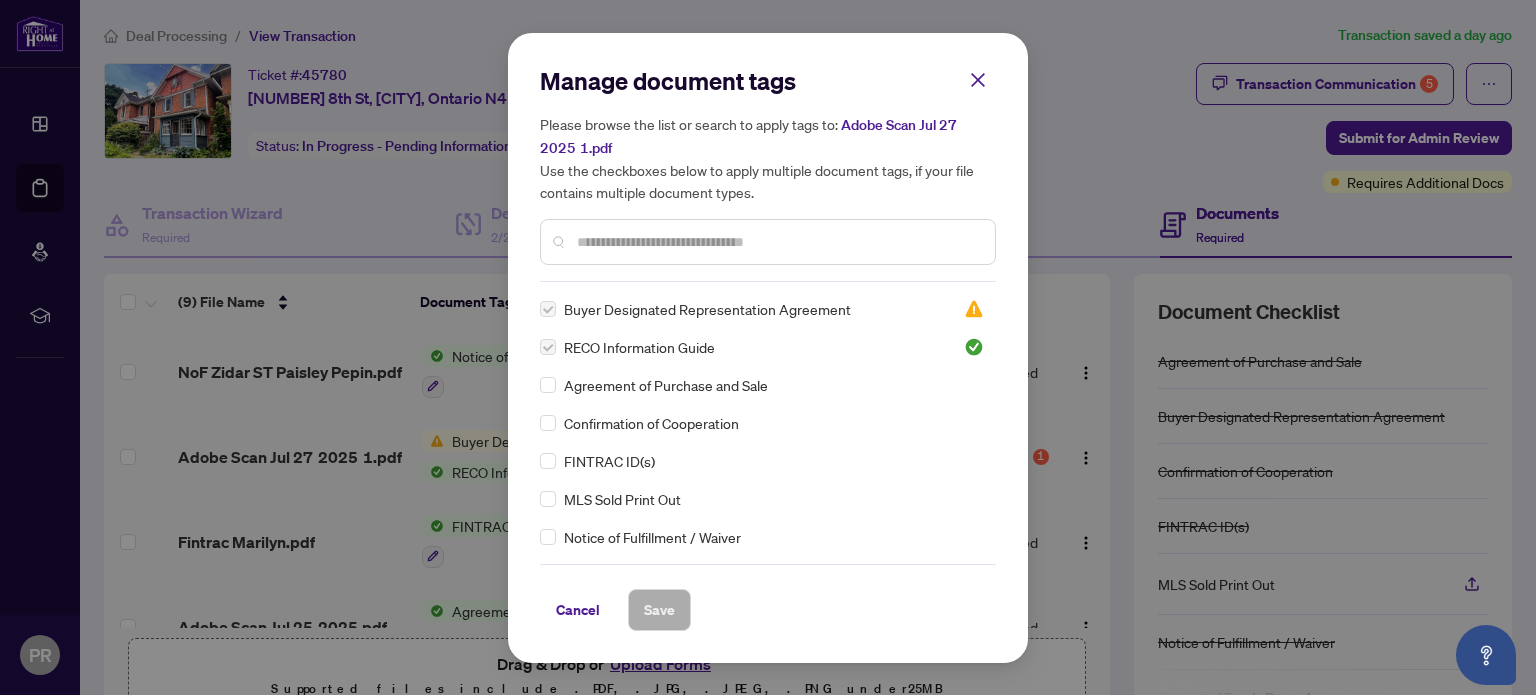 click on "Buyer Designated Representation Agreement" at bounding box center (740, 309) 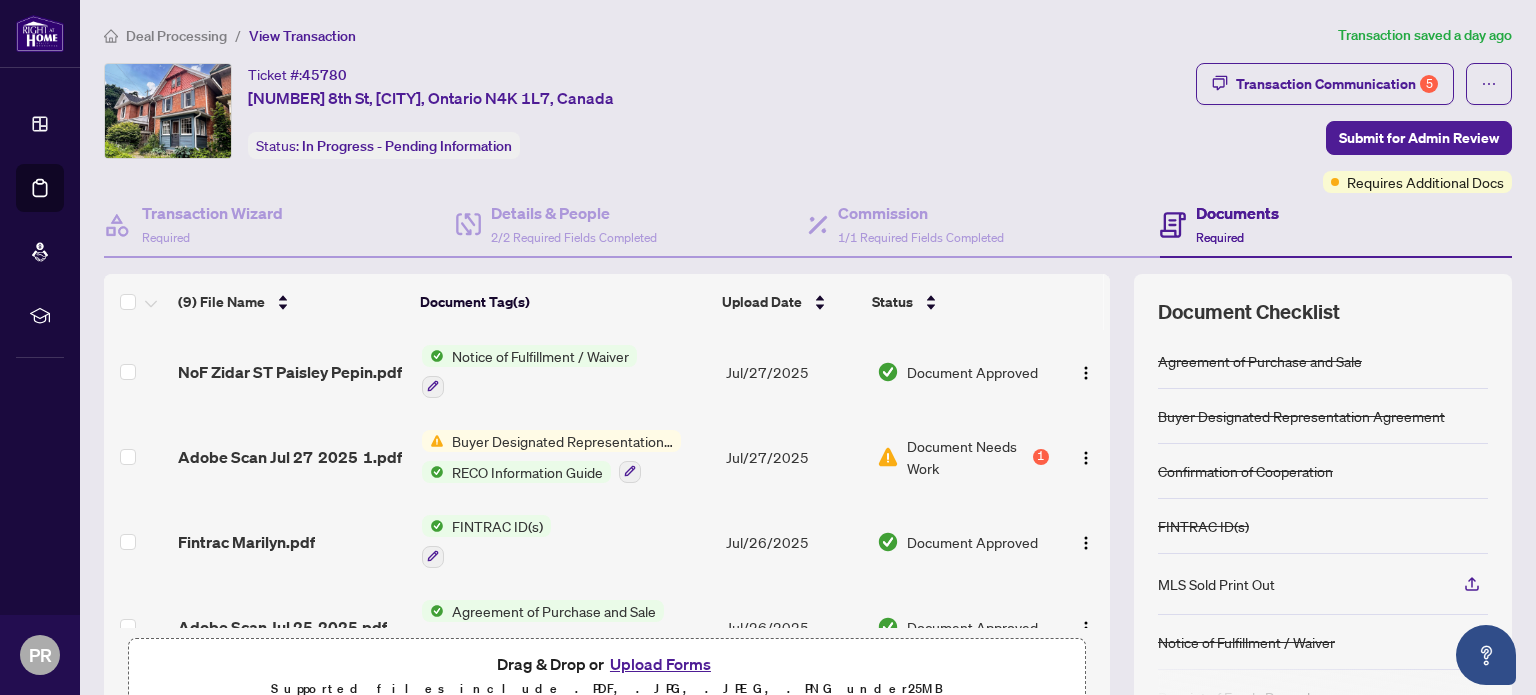 click on "Transaction Communication 5" at bounding box center [1337, 84] 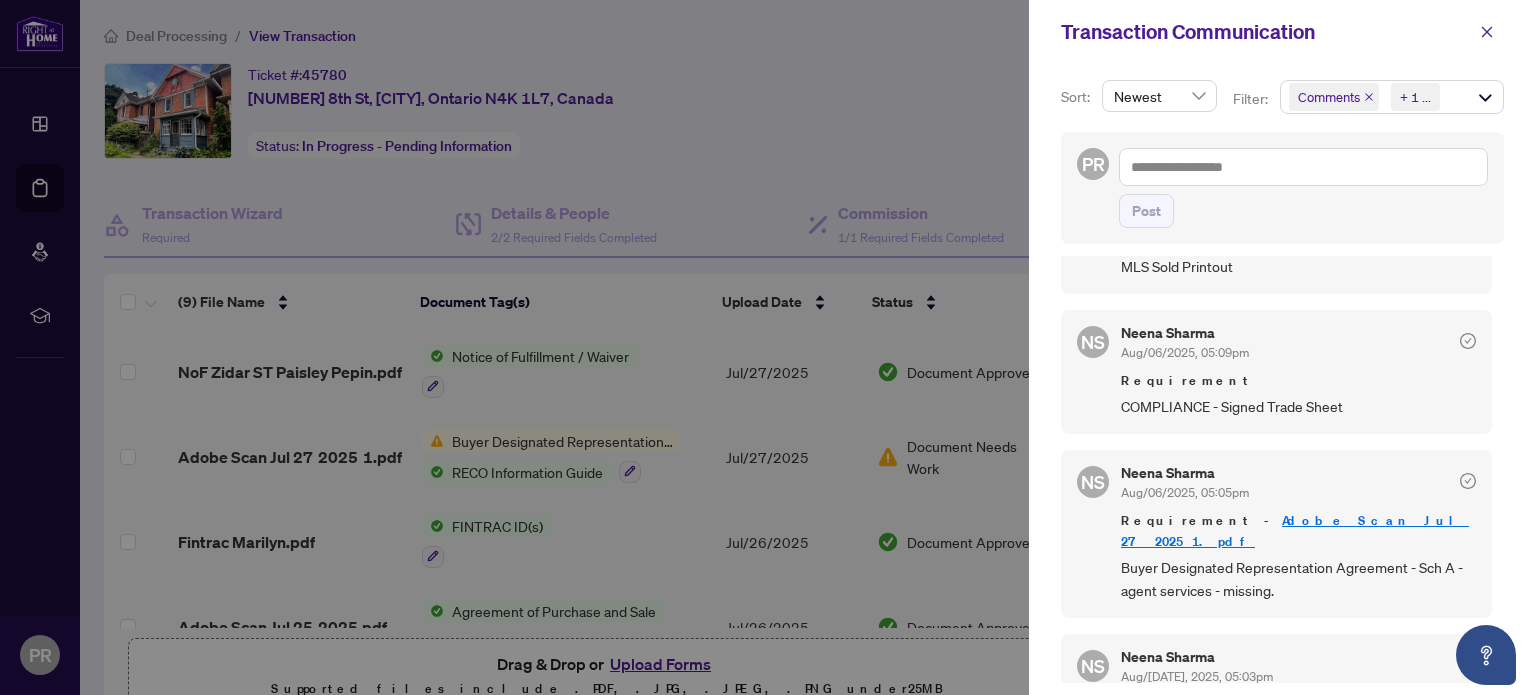 scroll, scrollTop: 661, scrollLeft: 0, axis: vertical 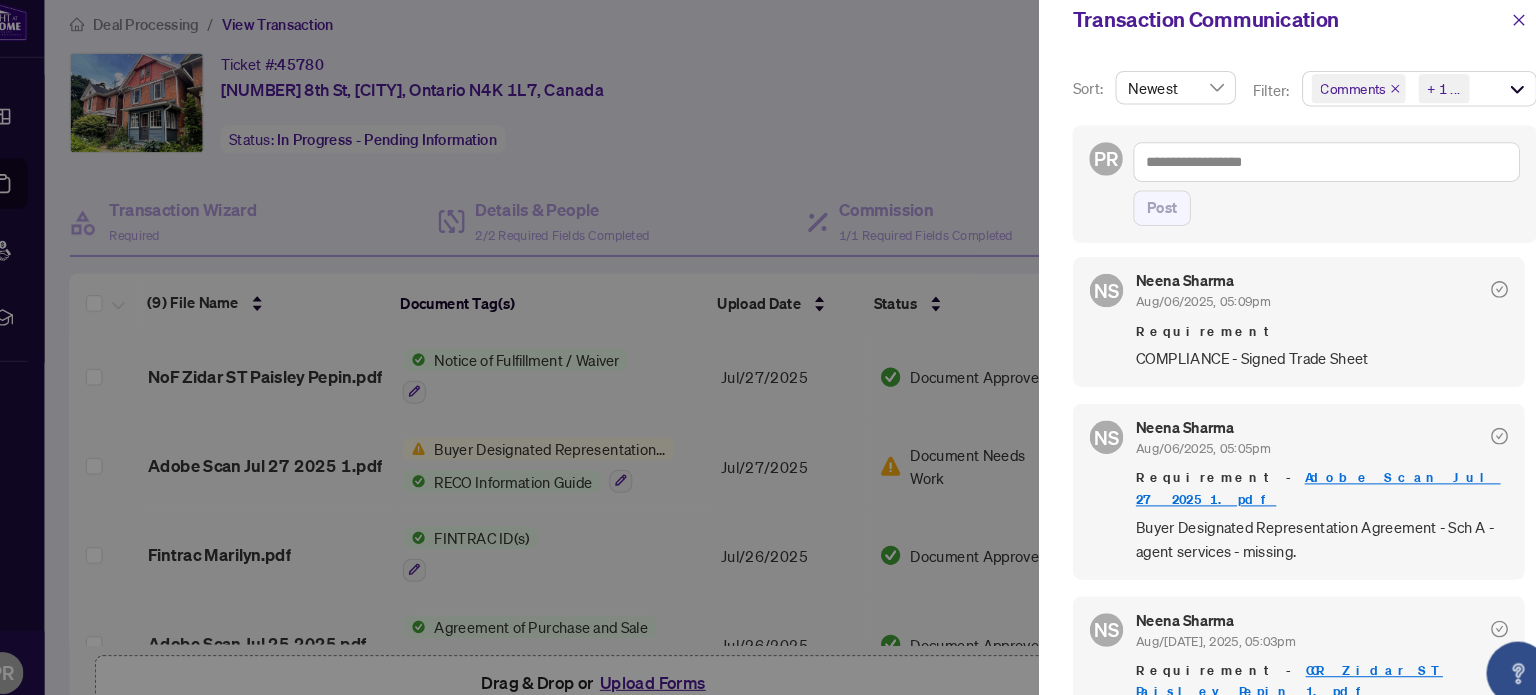 click on "Adobe Scan Jul 27 2025 1.pdf" at bounding box center (1295, 478) 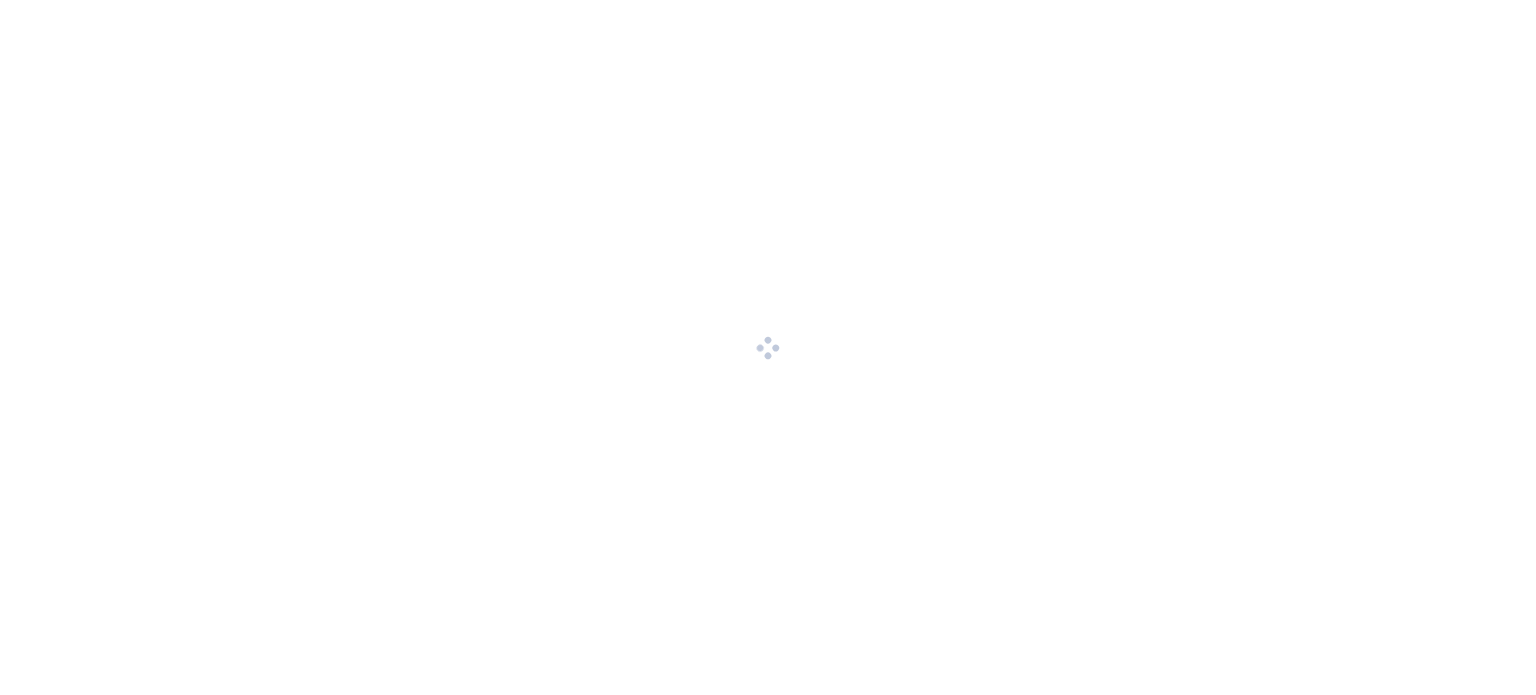 scroll, scrollTop: 0, scrollLeft: 0, axis: both 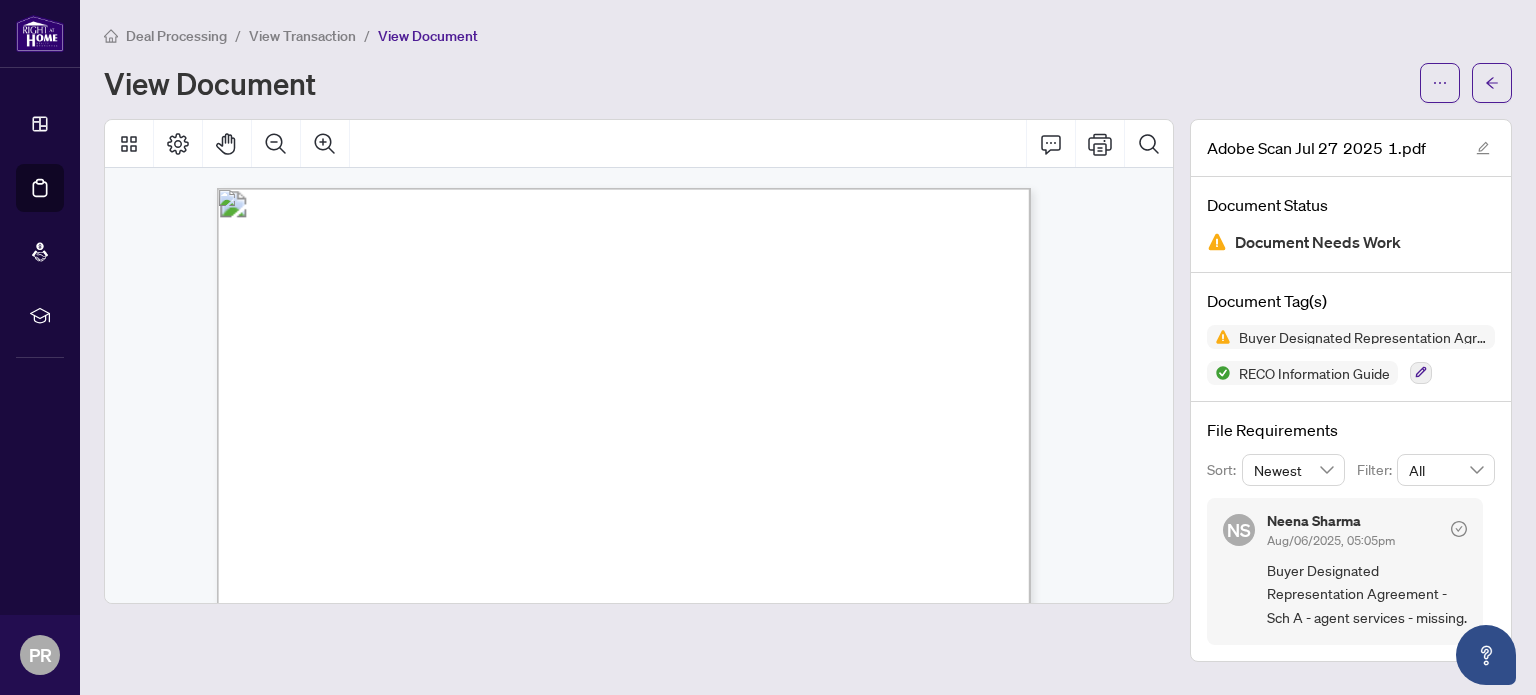 click on "Adobe Scan [MONTH] [DAY] [YEAR].pdf
[FIRST] [LAST]
[FIRST] [LAST]
[MONTH] [DAY], [YEAR]
[FIRST] [LAST]
[FIRST] [LAST]
[MONTH] [DAY], [YEAR]" at bounding box center [880, 1240] 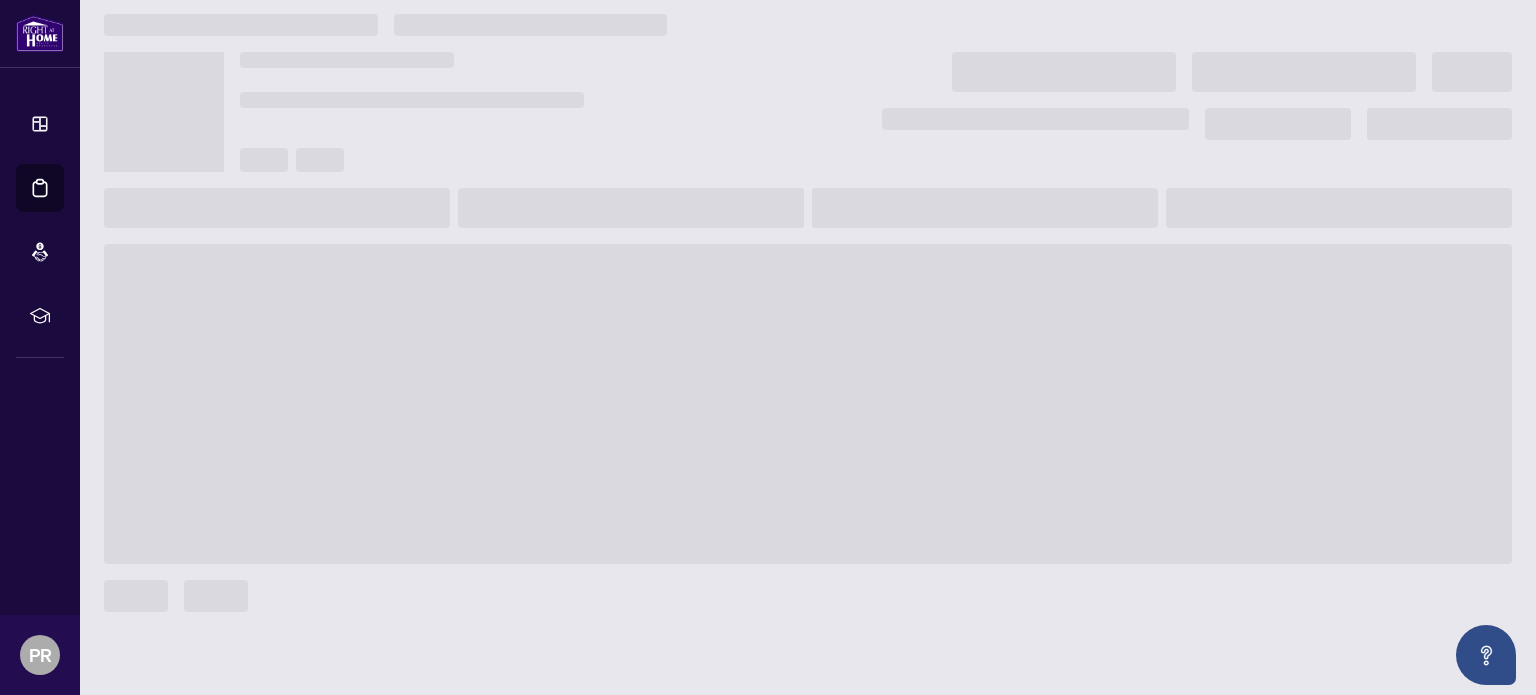 click at bounding box center [241, 25] 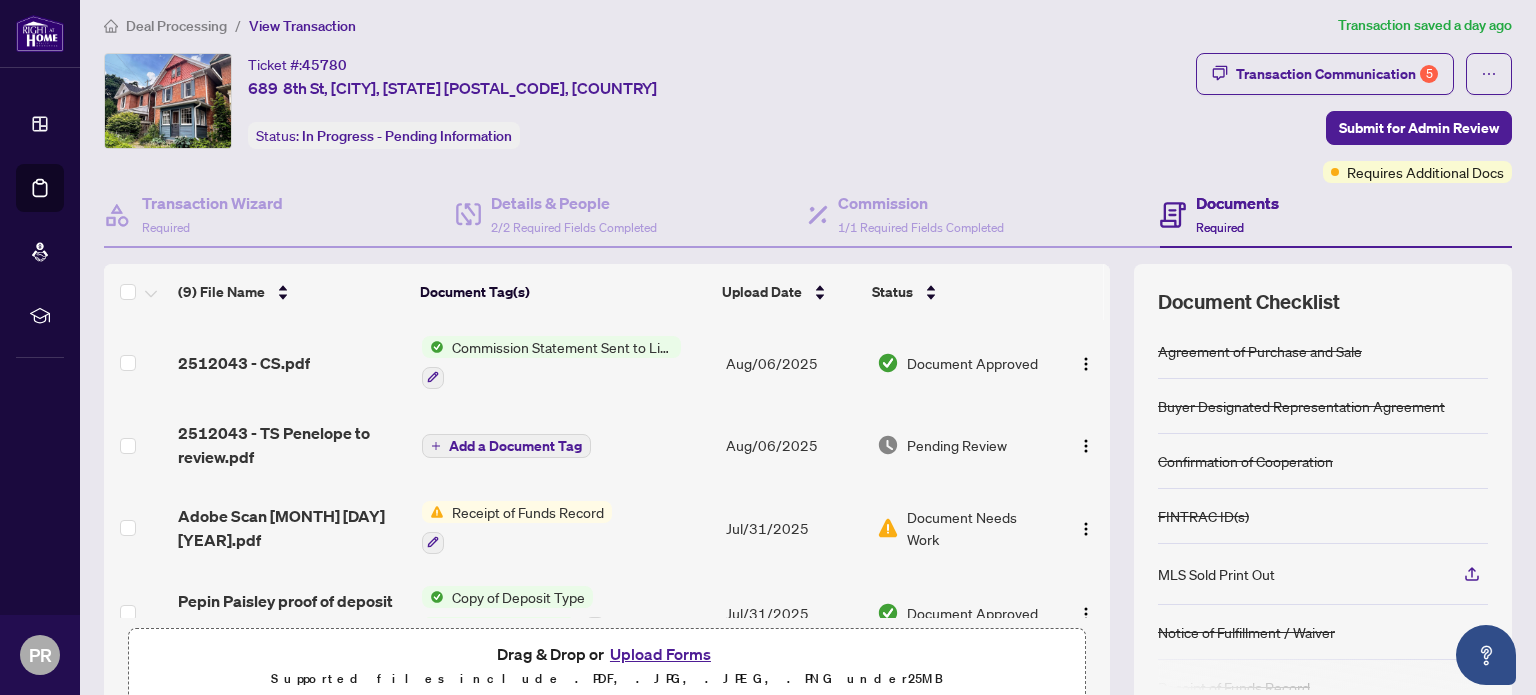 click on "Adobe Scan [MONTH] [DAY] [YEAR].pdf" at bounding box center (291, 528) 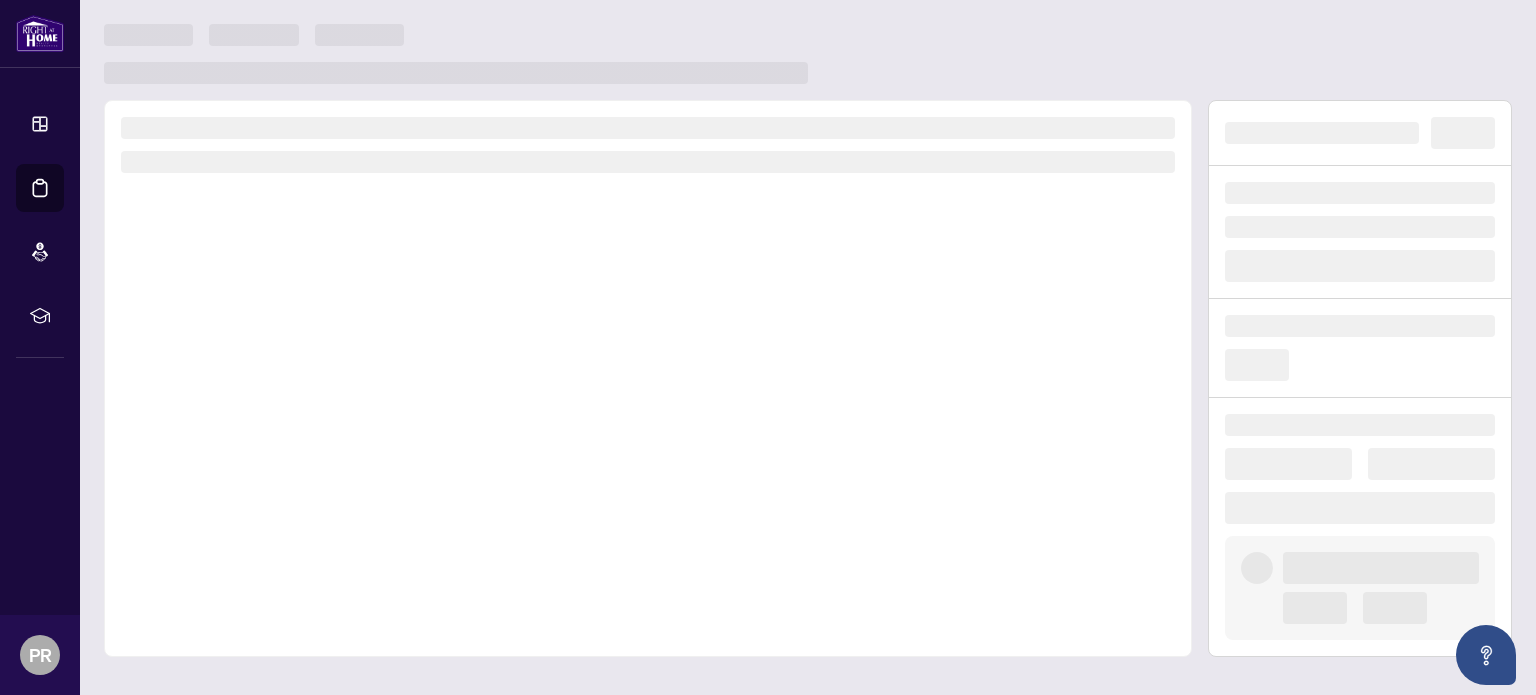 scroll, scrollTop: 0, scrollLeft: 0, axis: both 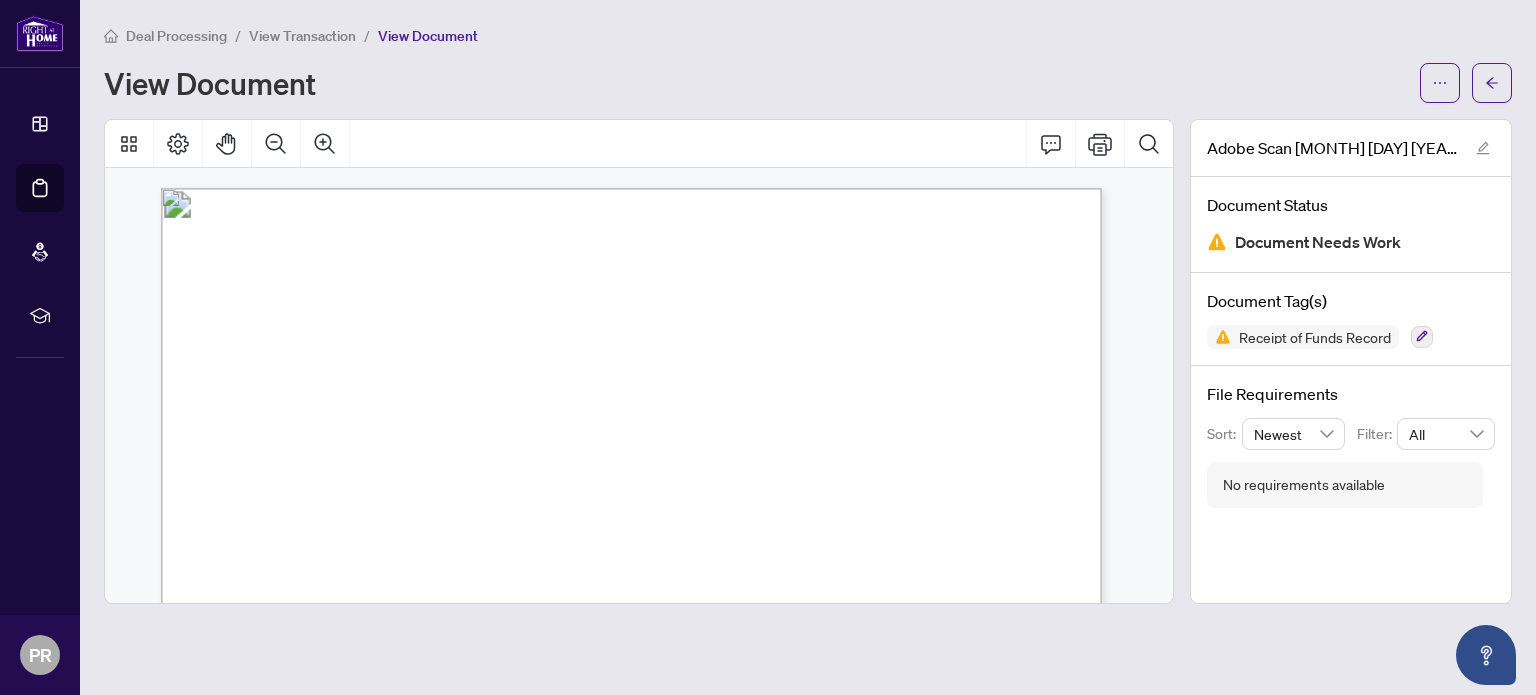 click on "for use in the Province of Ontario" at bounding box center (330, 349) 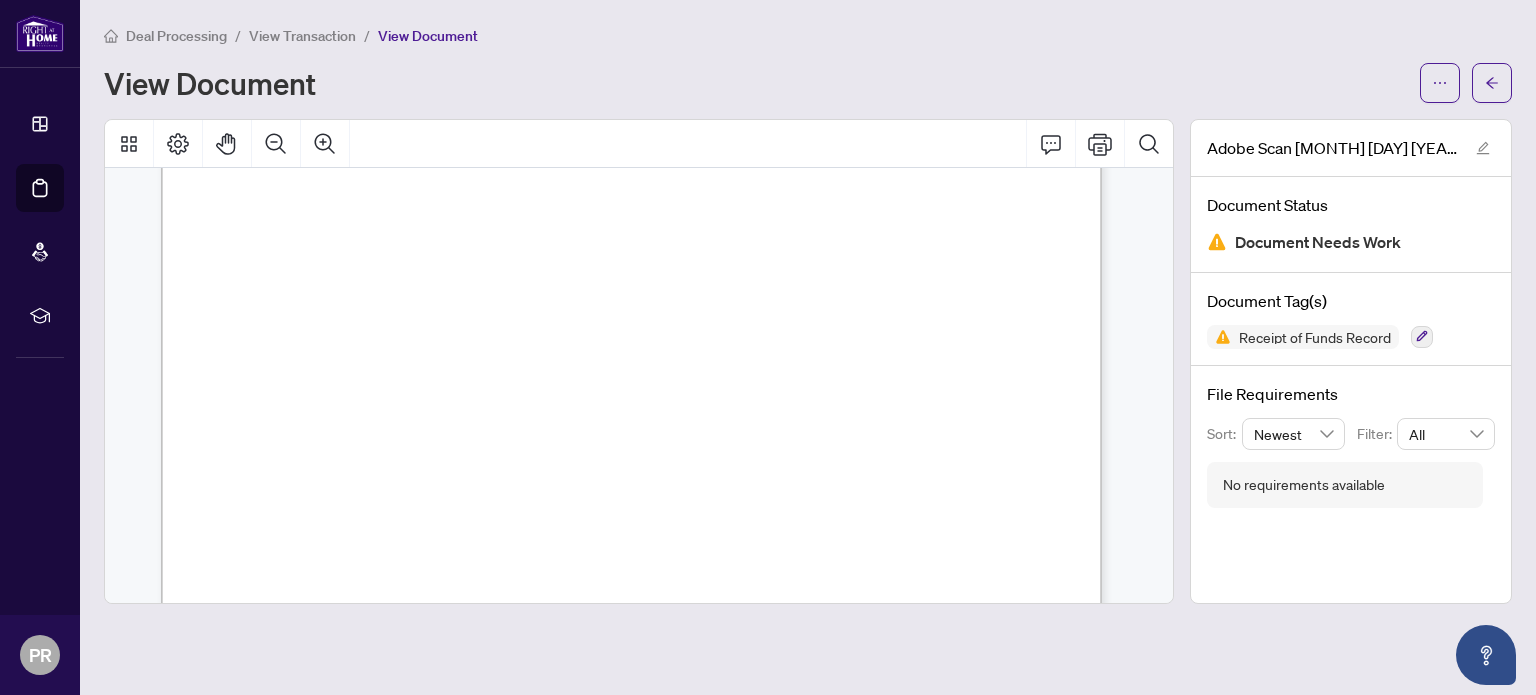scroll, scrollTop: 512, scrollLeft: 0, axis: vertical 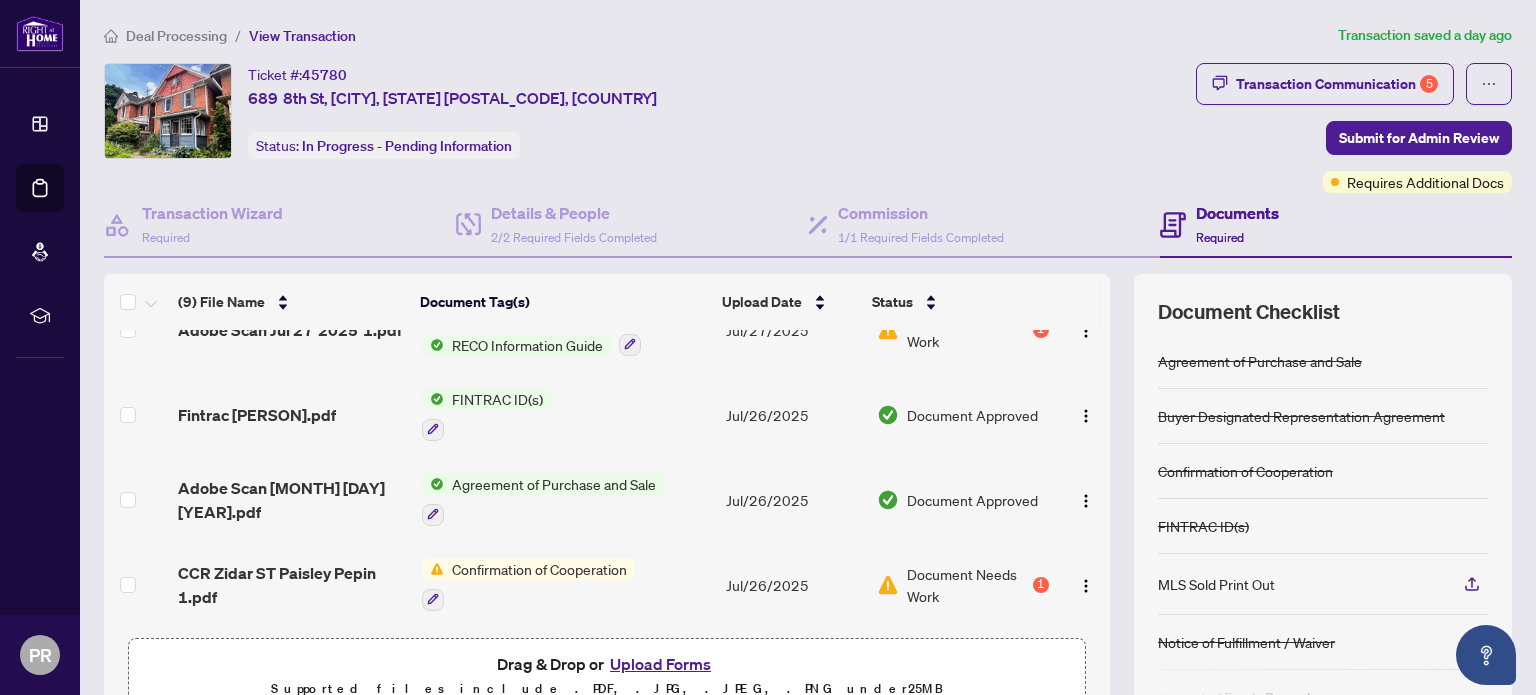 click on "CCR Zidar ST Paisley Pepin 1.pdf" at bounding box center (291, 585) 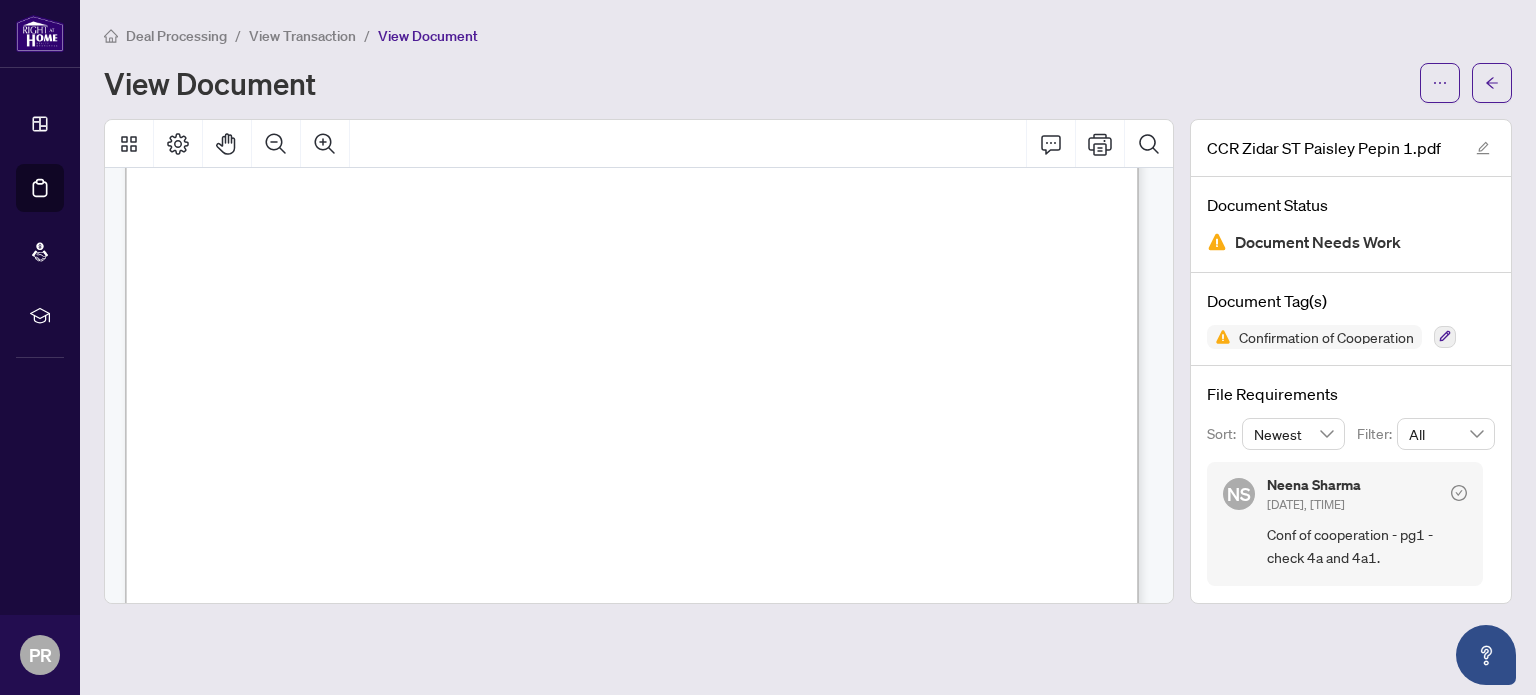 scroll, scrollTop: 0, scrollLeft: 0, axis: both 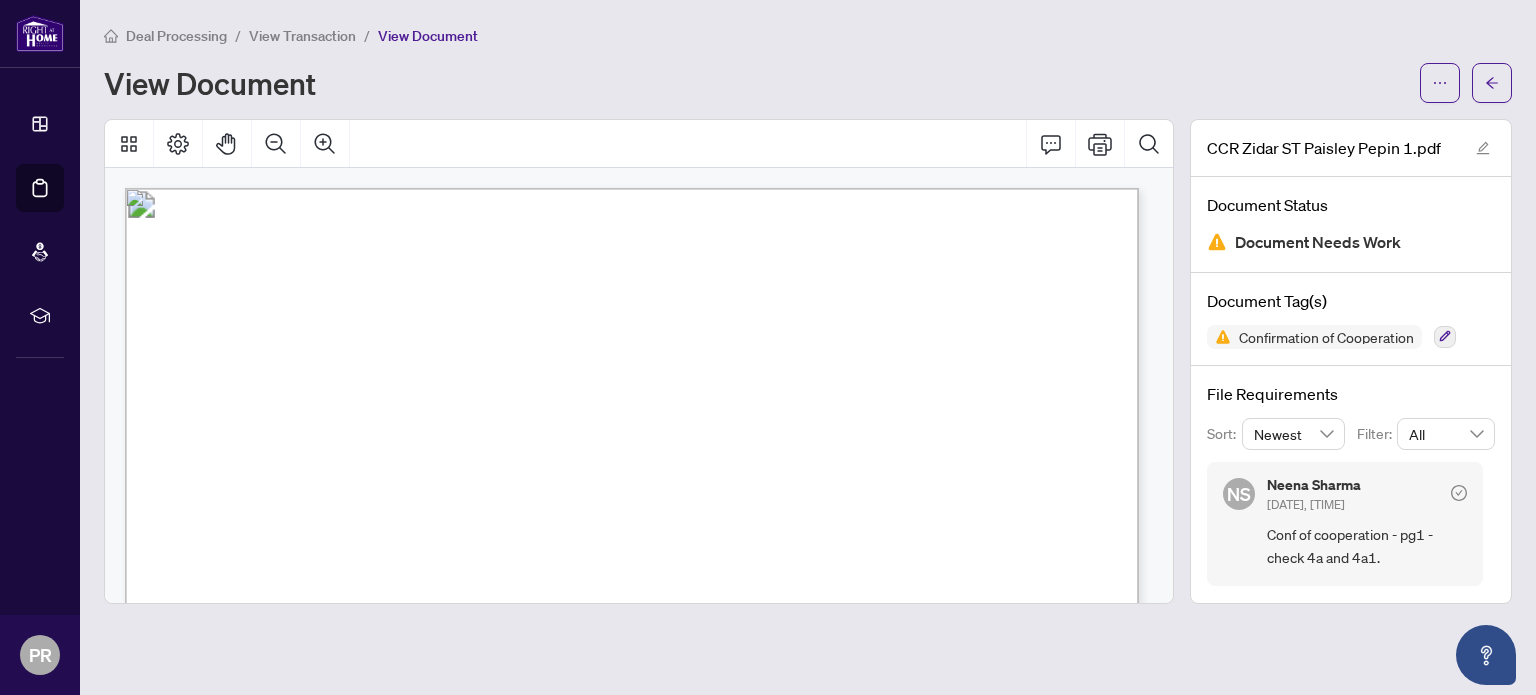 click on "View Transaction" at bounding box center [302, 36] 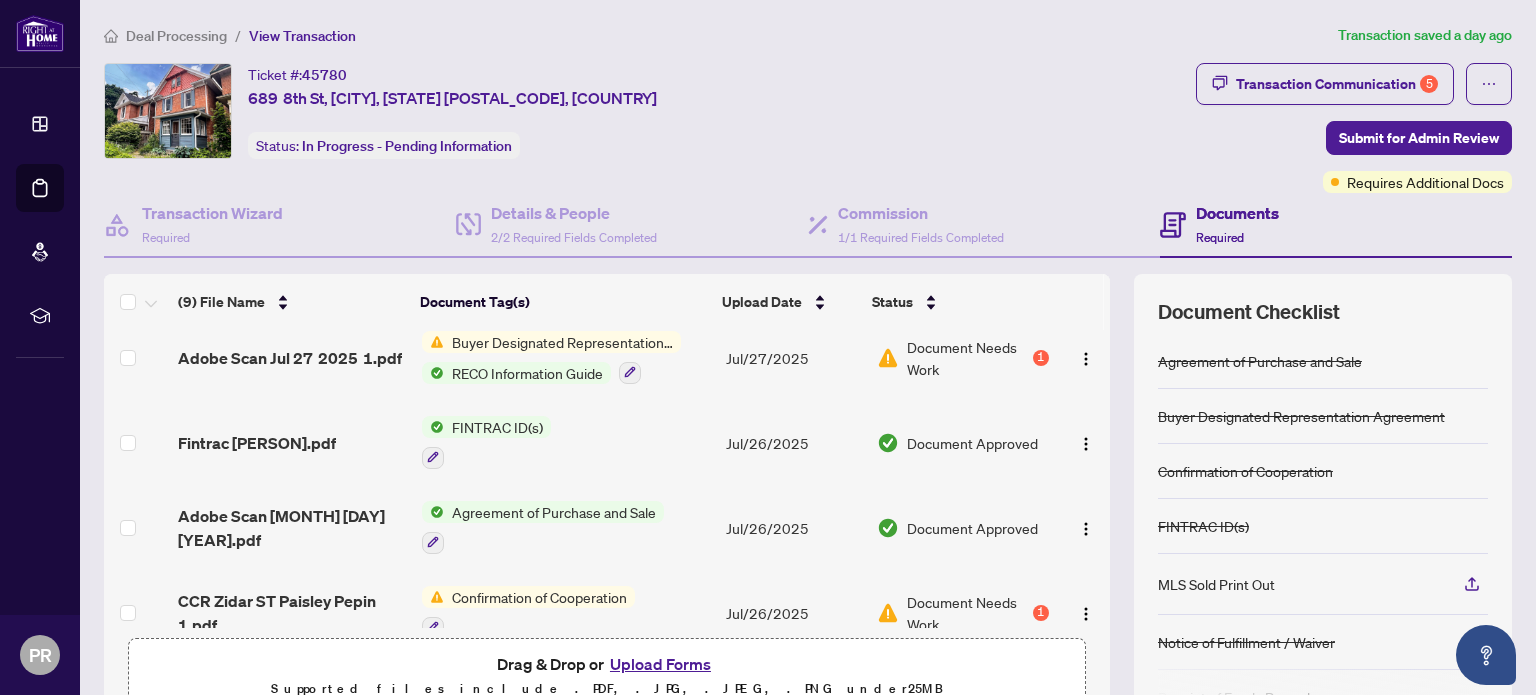 scroll, scrollTop: 463, scrollLeft: 0, axis: vertical 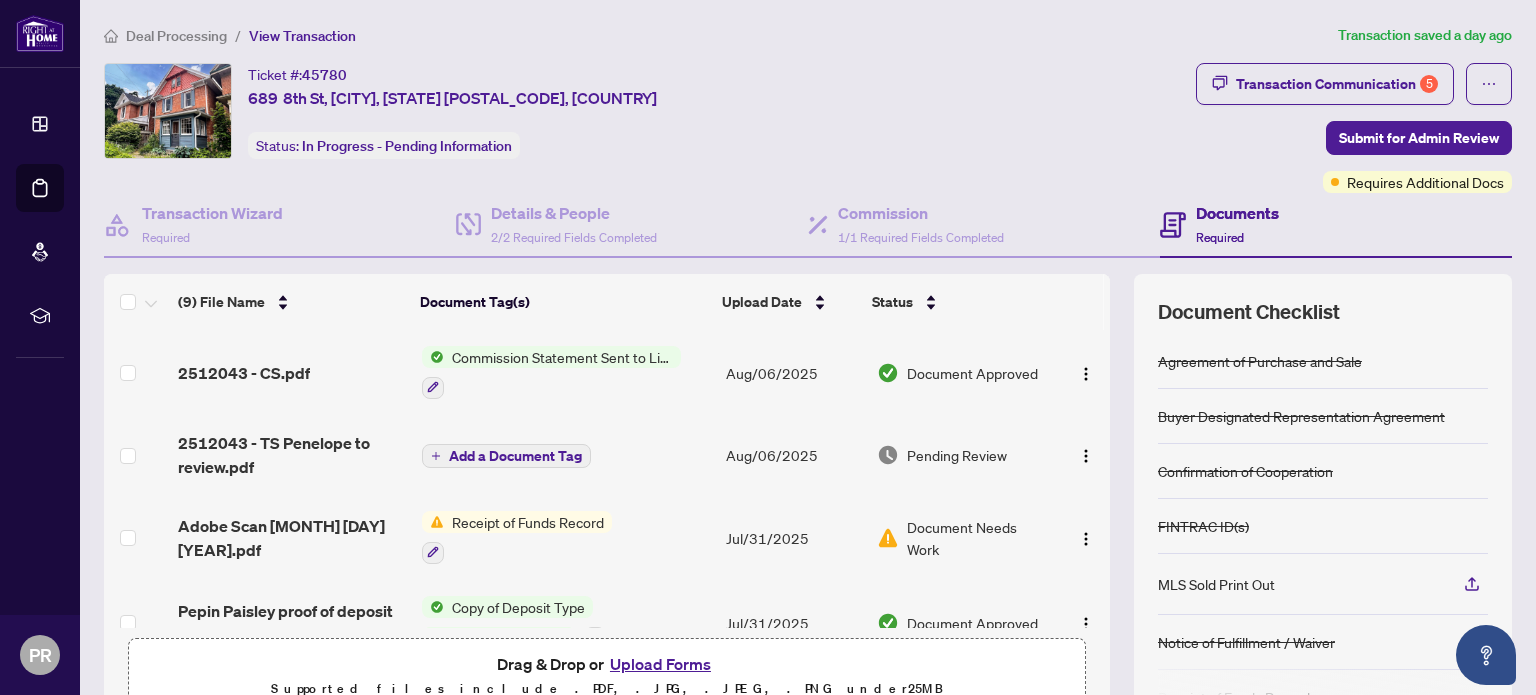 click on "Deal Processing" at bounding box center (176, 36) 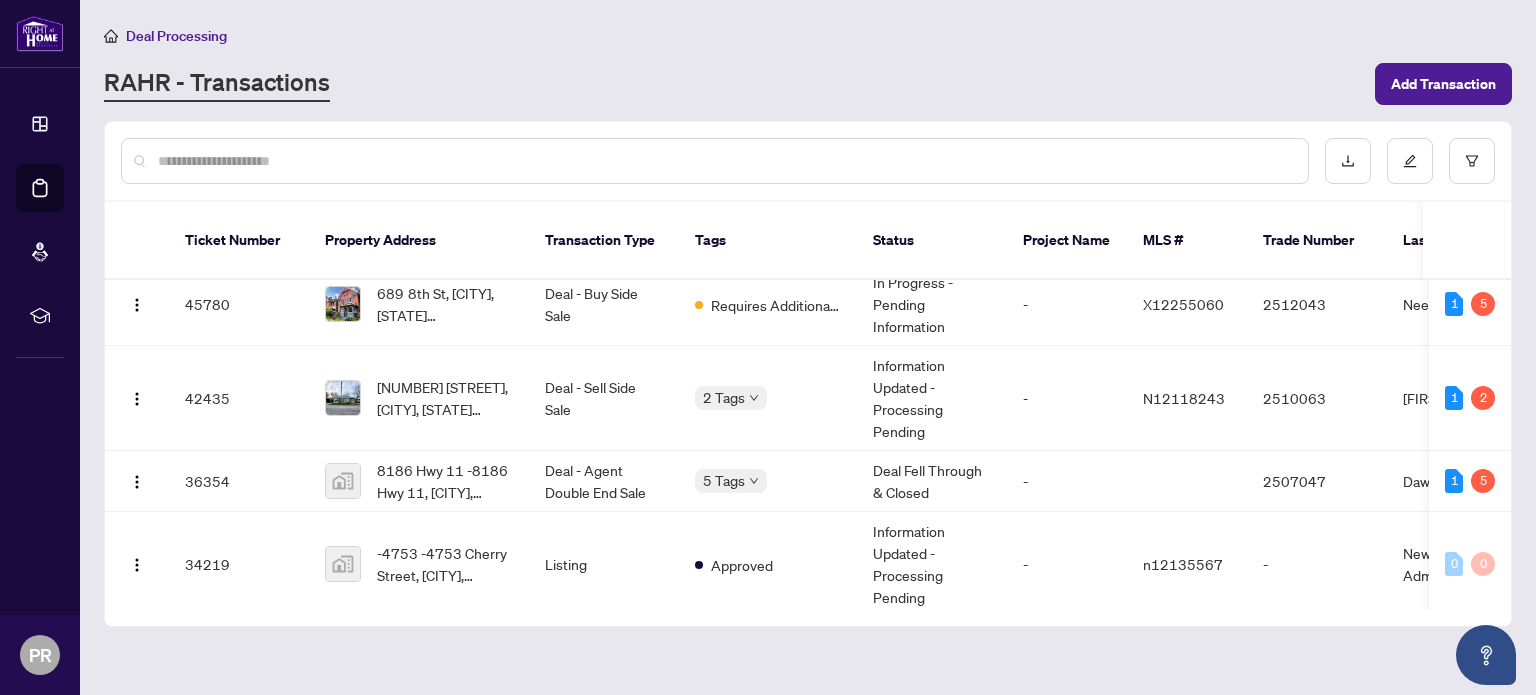 scroll, scrollTop: 121, scrollLeft: 0, axis: vertical 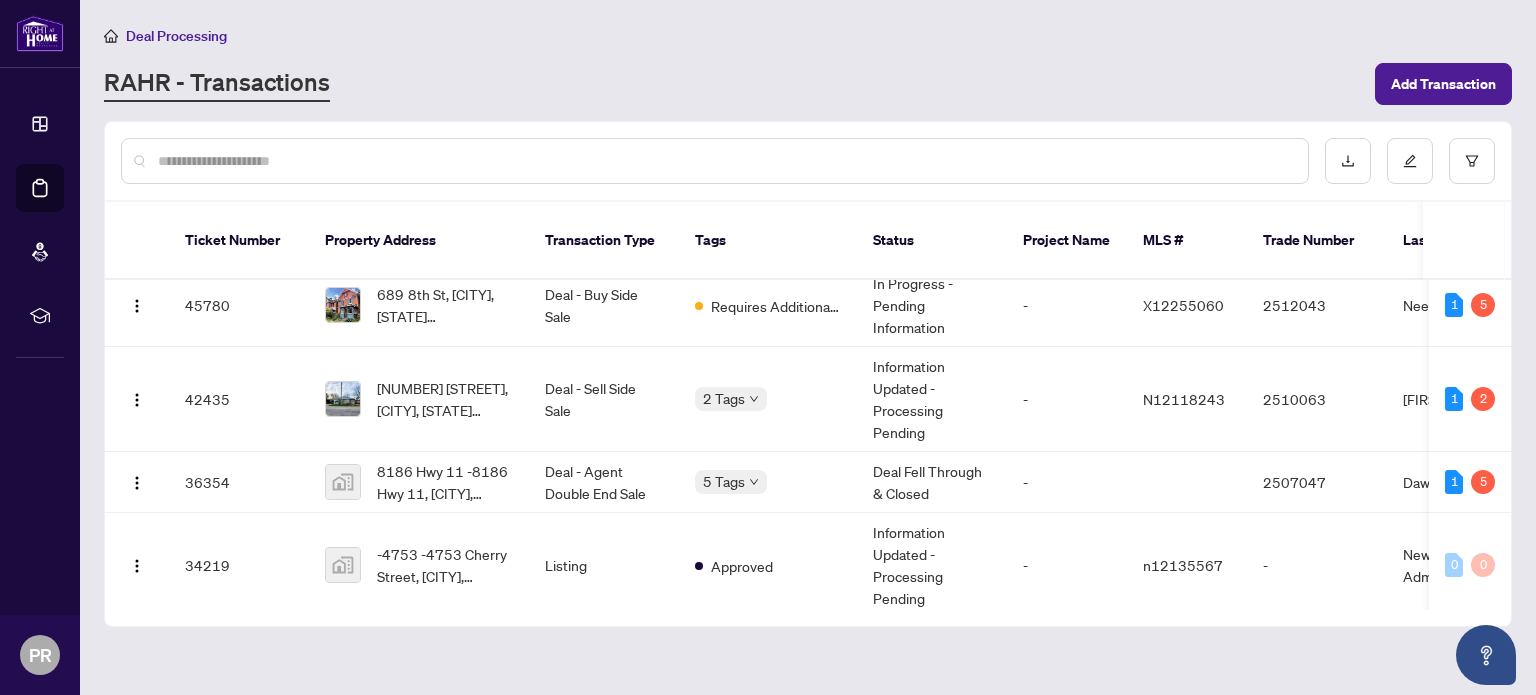 click 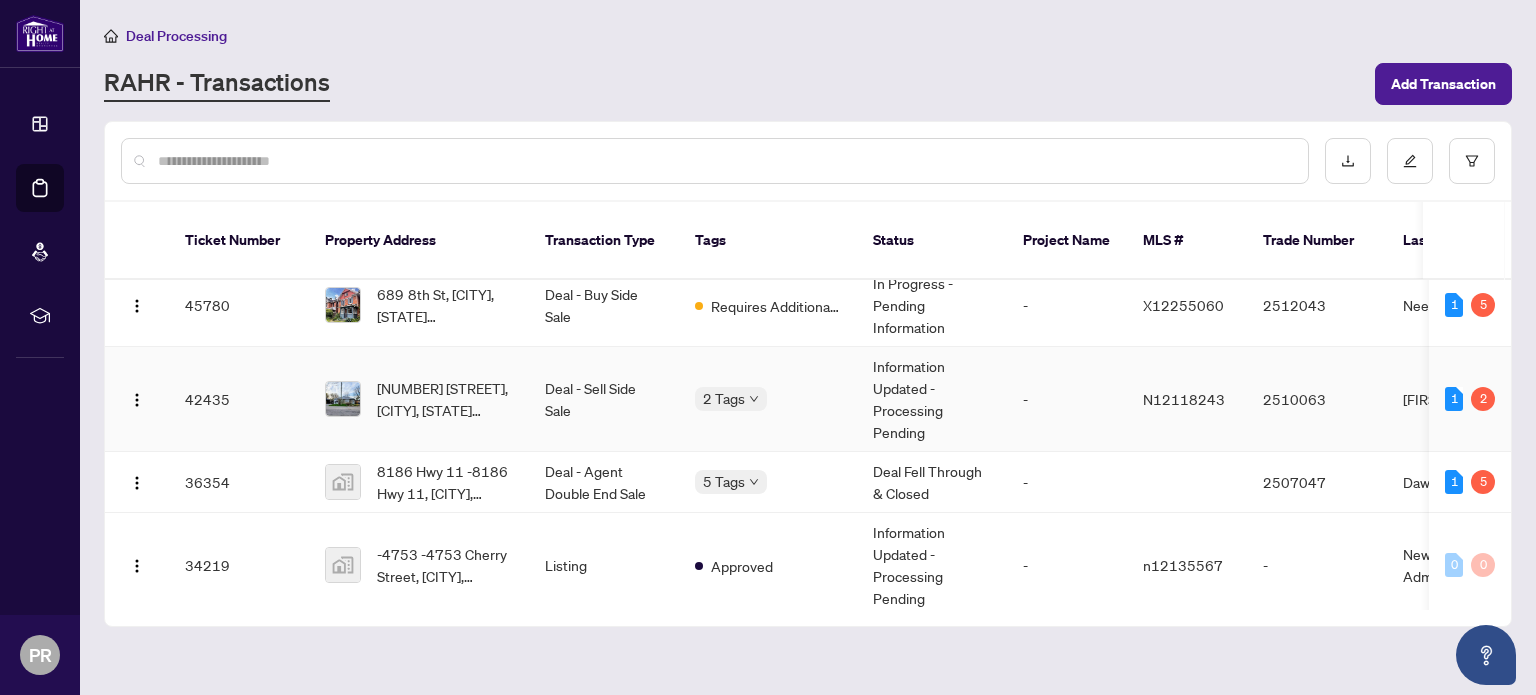 scroll, scrollTop: 0, scrollLeft: 0, axis: both 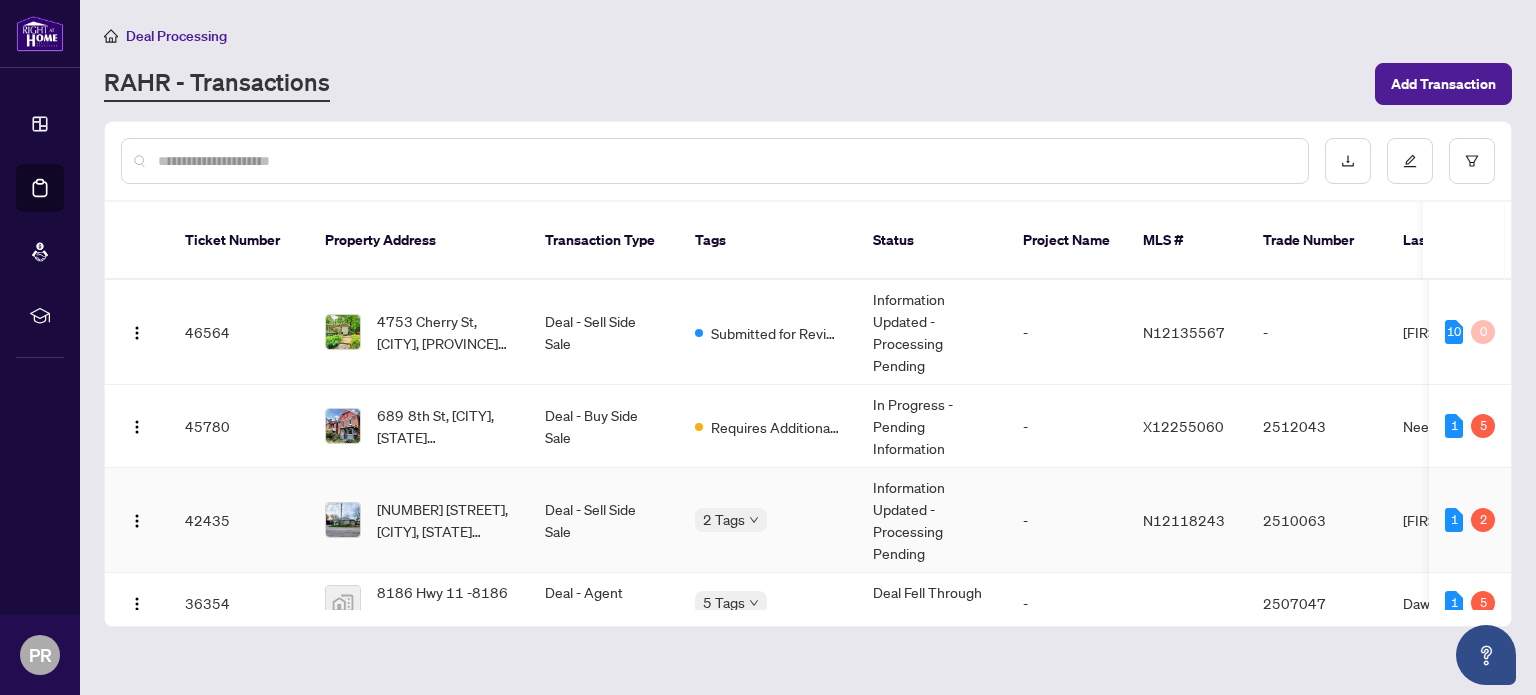 click on "4753 Cherry St, [CITY], [PROVINCE] [POSTAL_CODE], Canada" at bounding box center [445, 332] 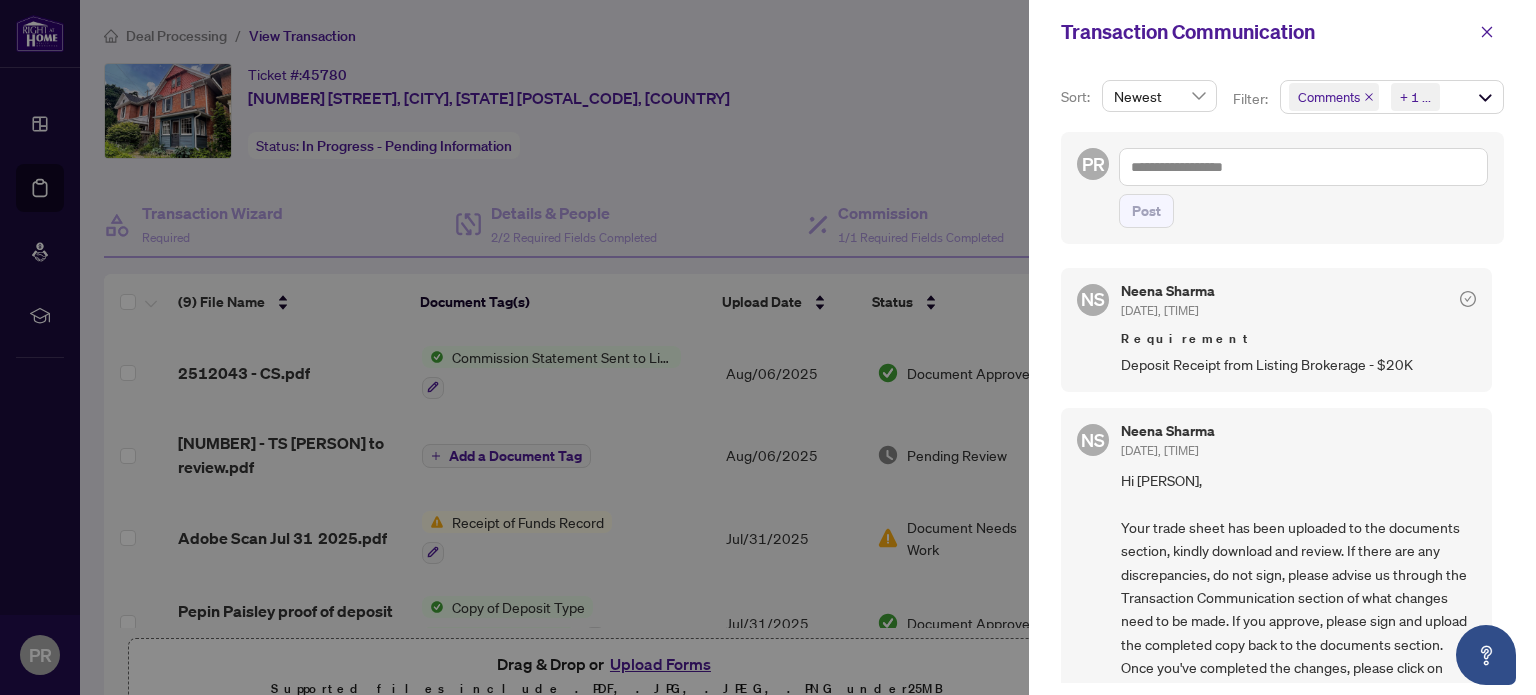 scroll, scrollTop: 0, scrollLeft: 0, axis: both 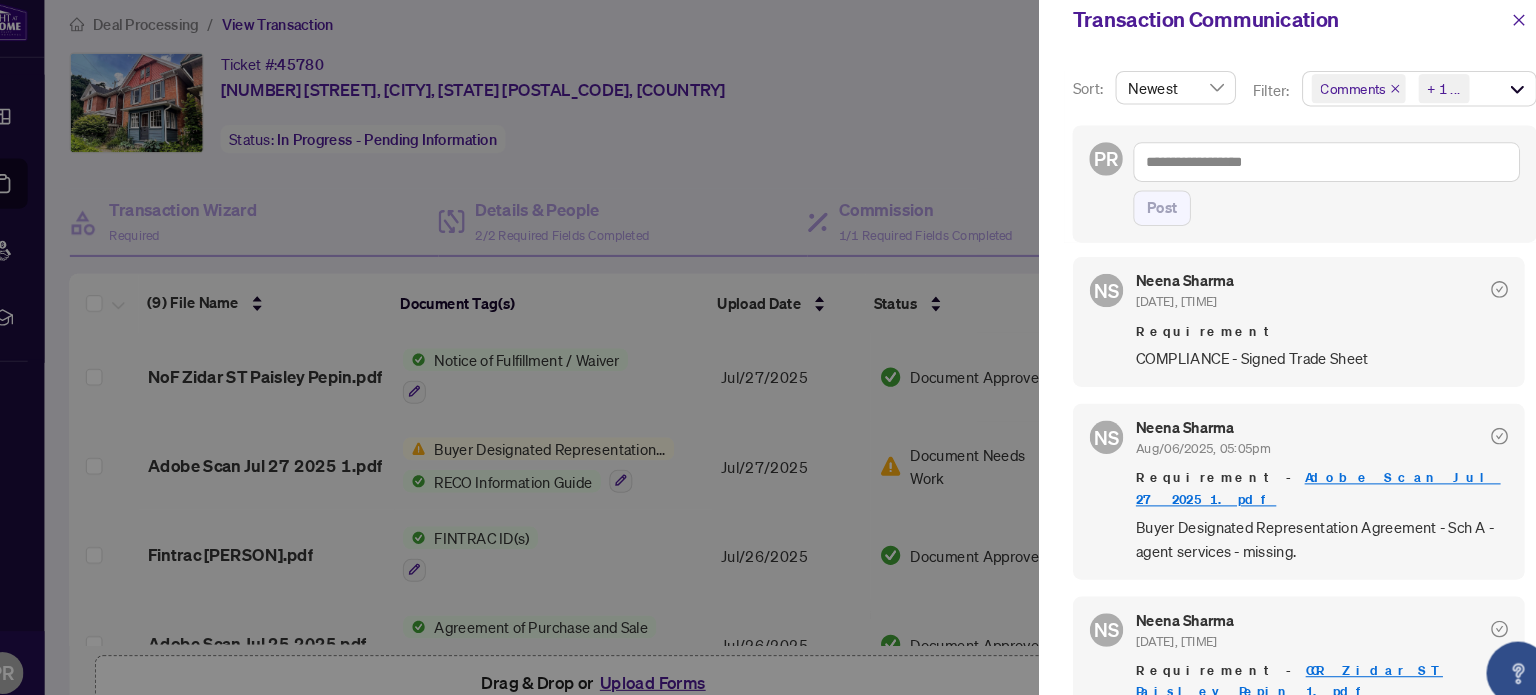 click at bounding box center [768, 347] 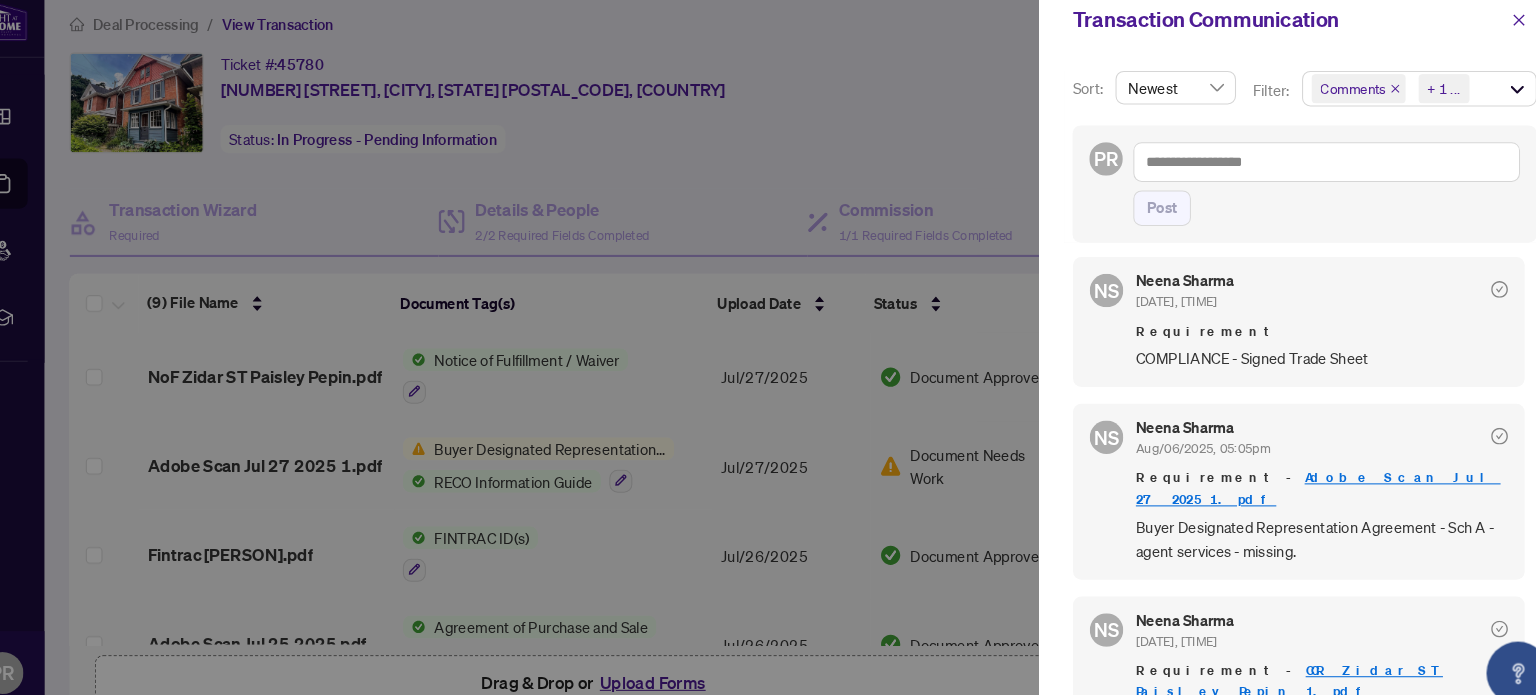 click at bounding box center [768, 347] 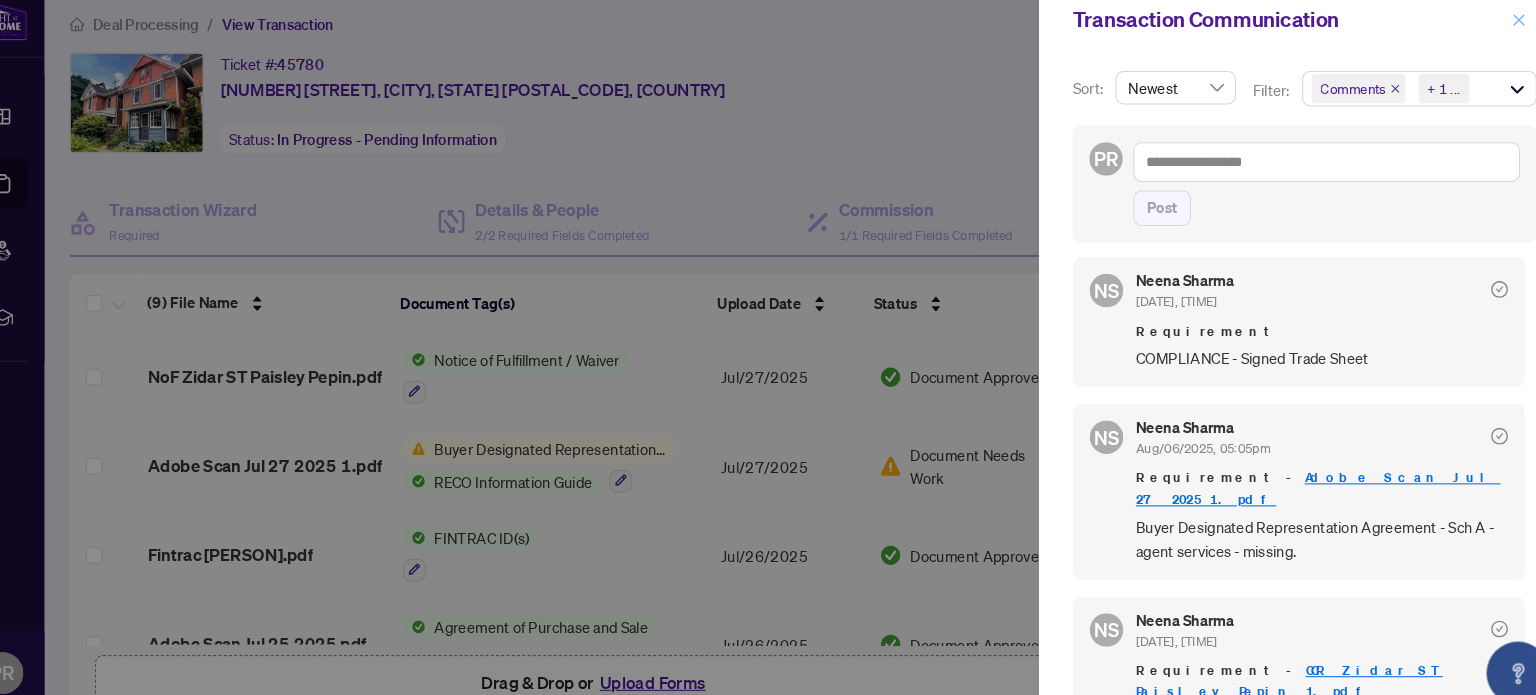click at bounding box center (1487, 32) 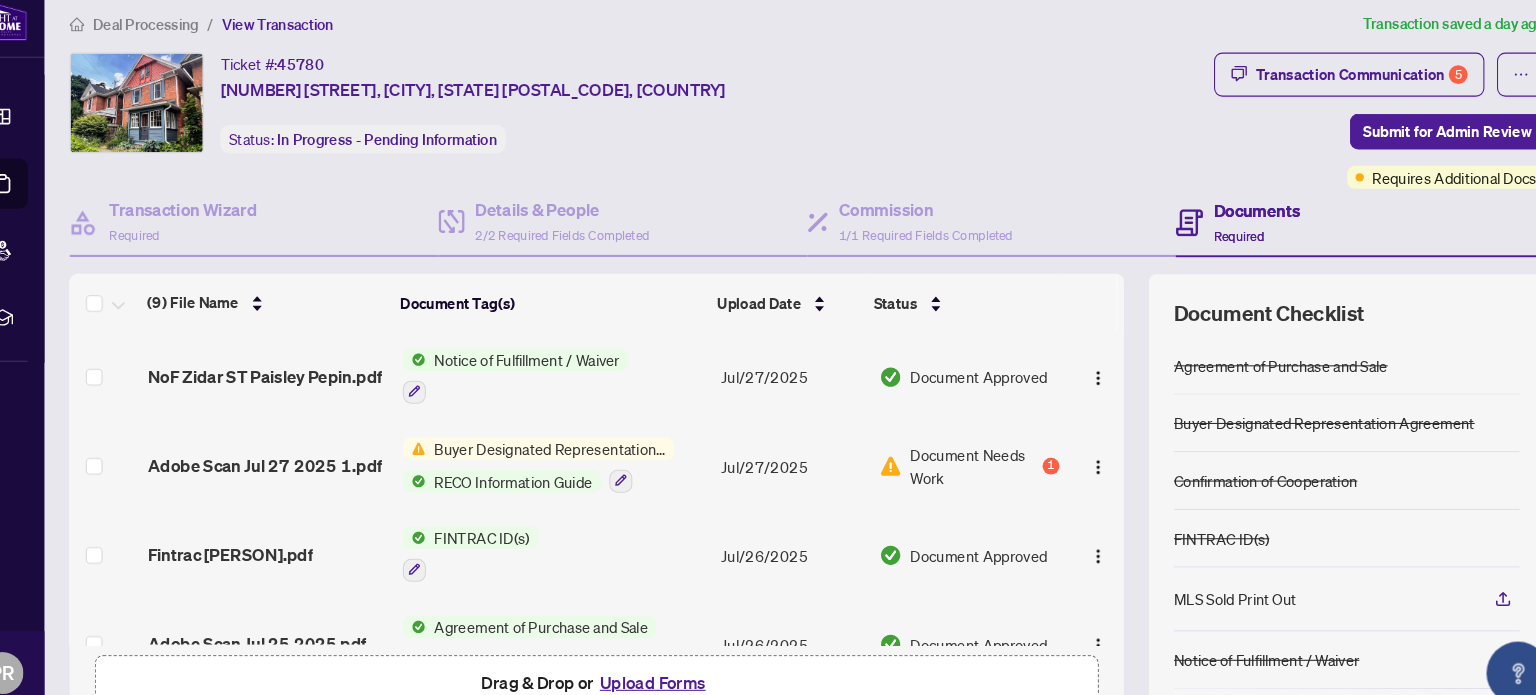 click on "Deal Processing" at bounding box center (176, 36) 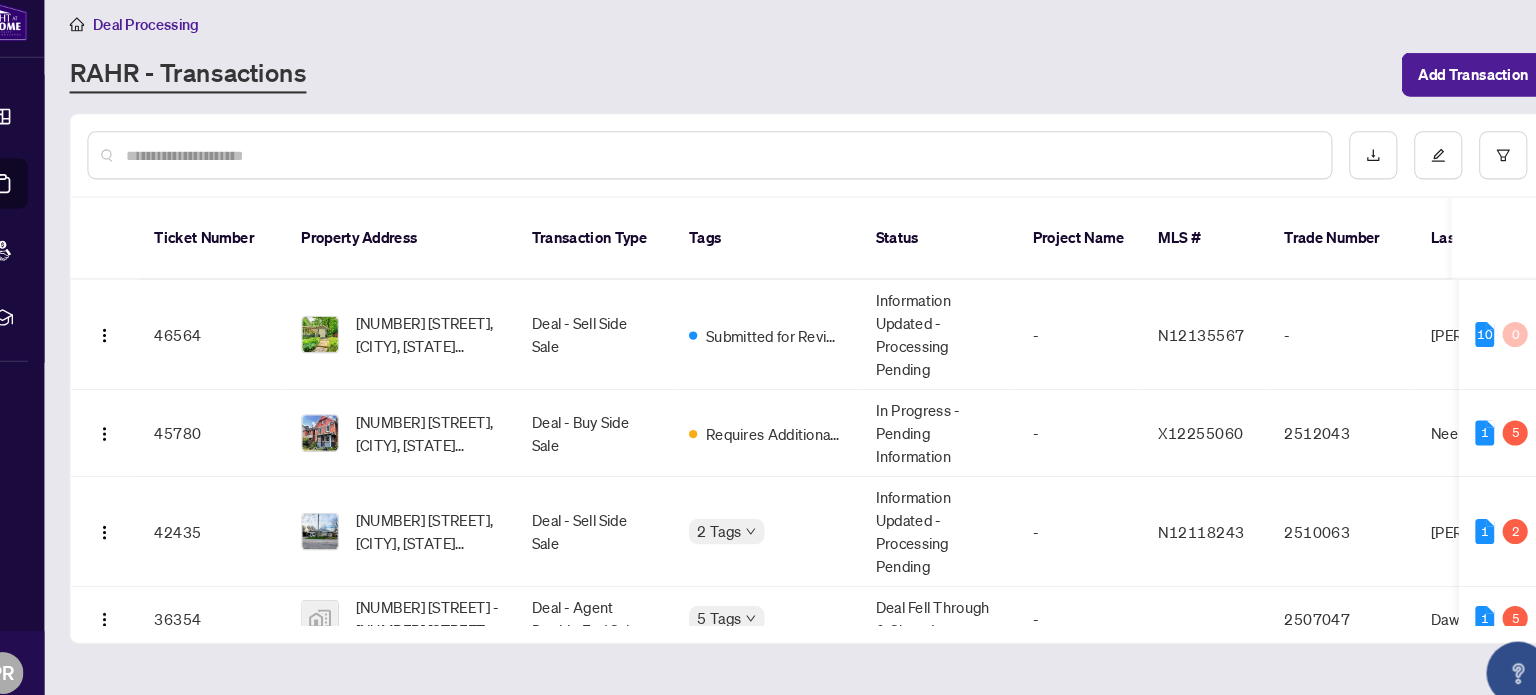 click on "4753 Cherry St, [CITY], [PROVINCE] [POSTAL_CODE], Canada" at bounding box center (445, 332) 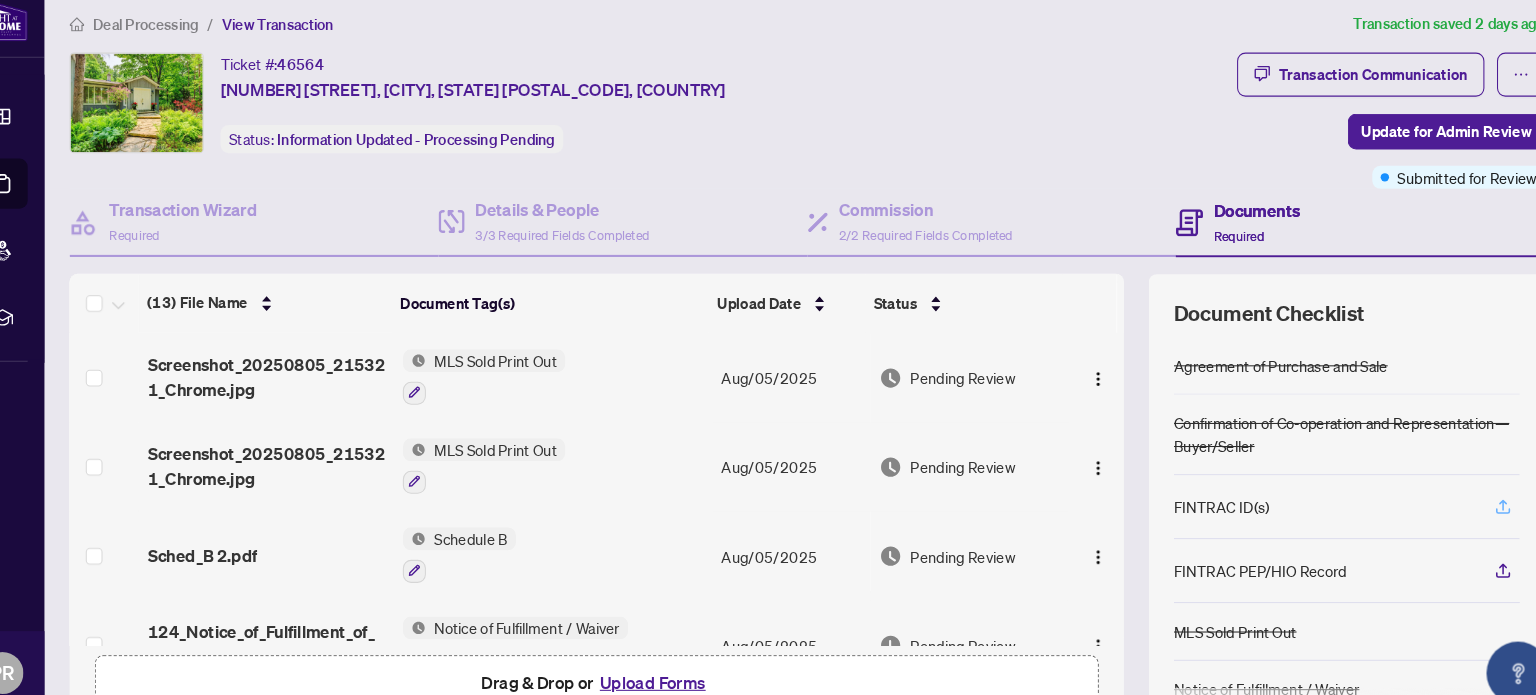 click at bounding box center (1472, 496) 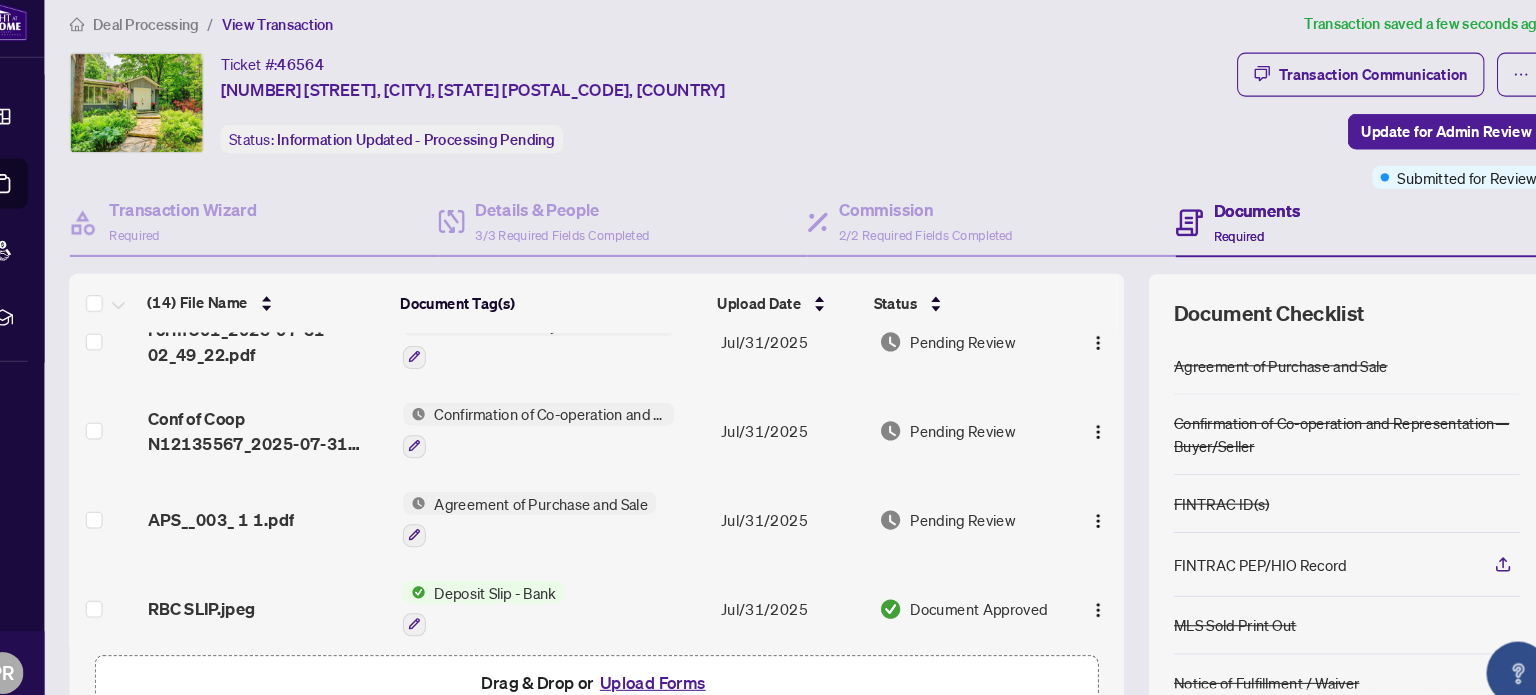 scroll, scrollTop: 889, scrollLeft: 0, axis: vertical 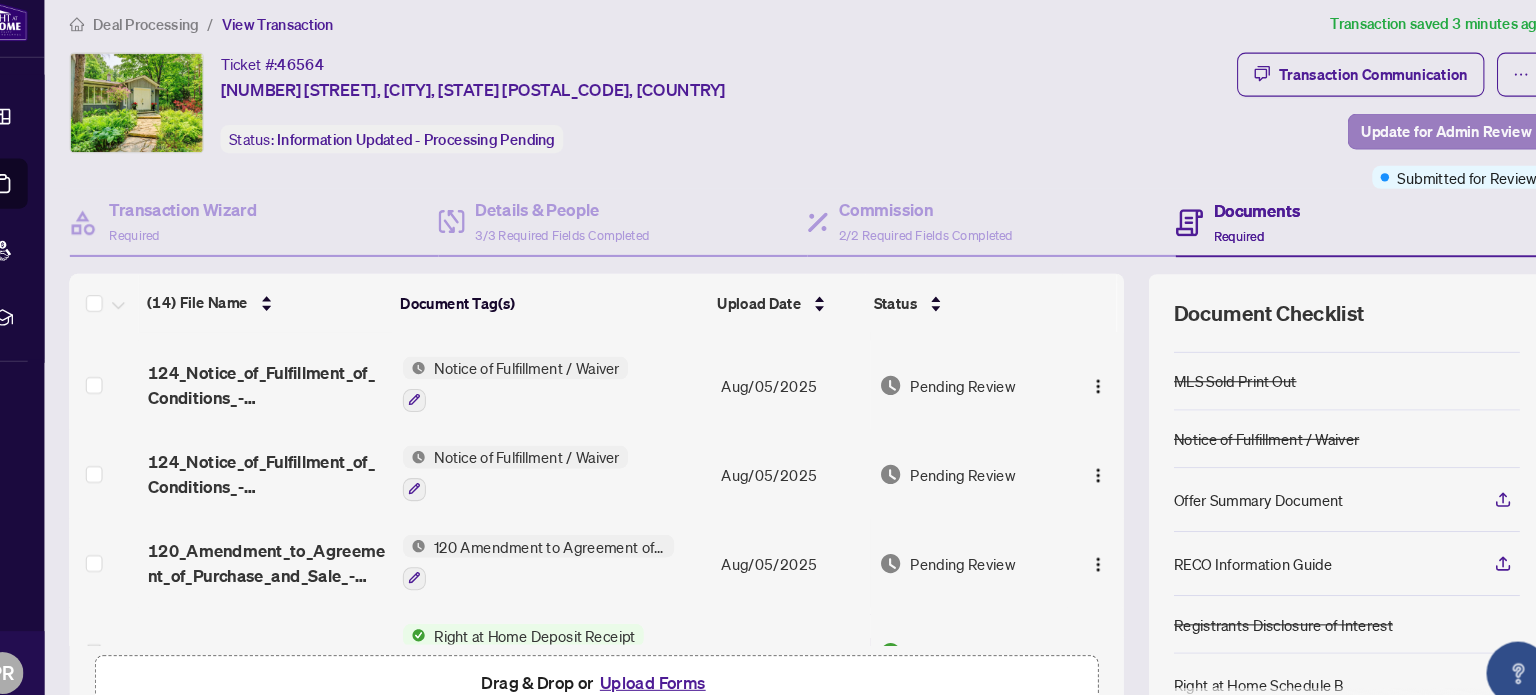 click on "Update for Admin Review" at bounding box center [1418, 138] 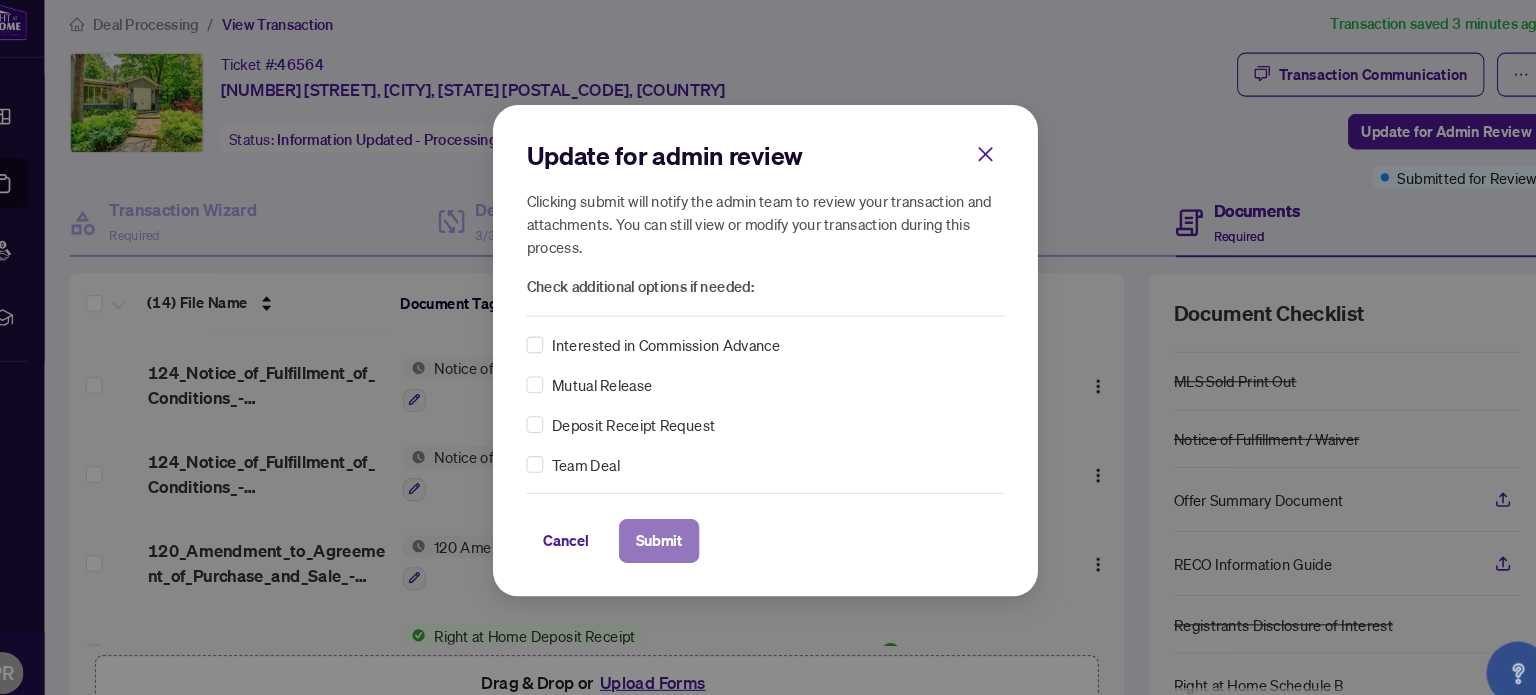 click on "Submit" at bounding box center [666, 529] 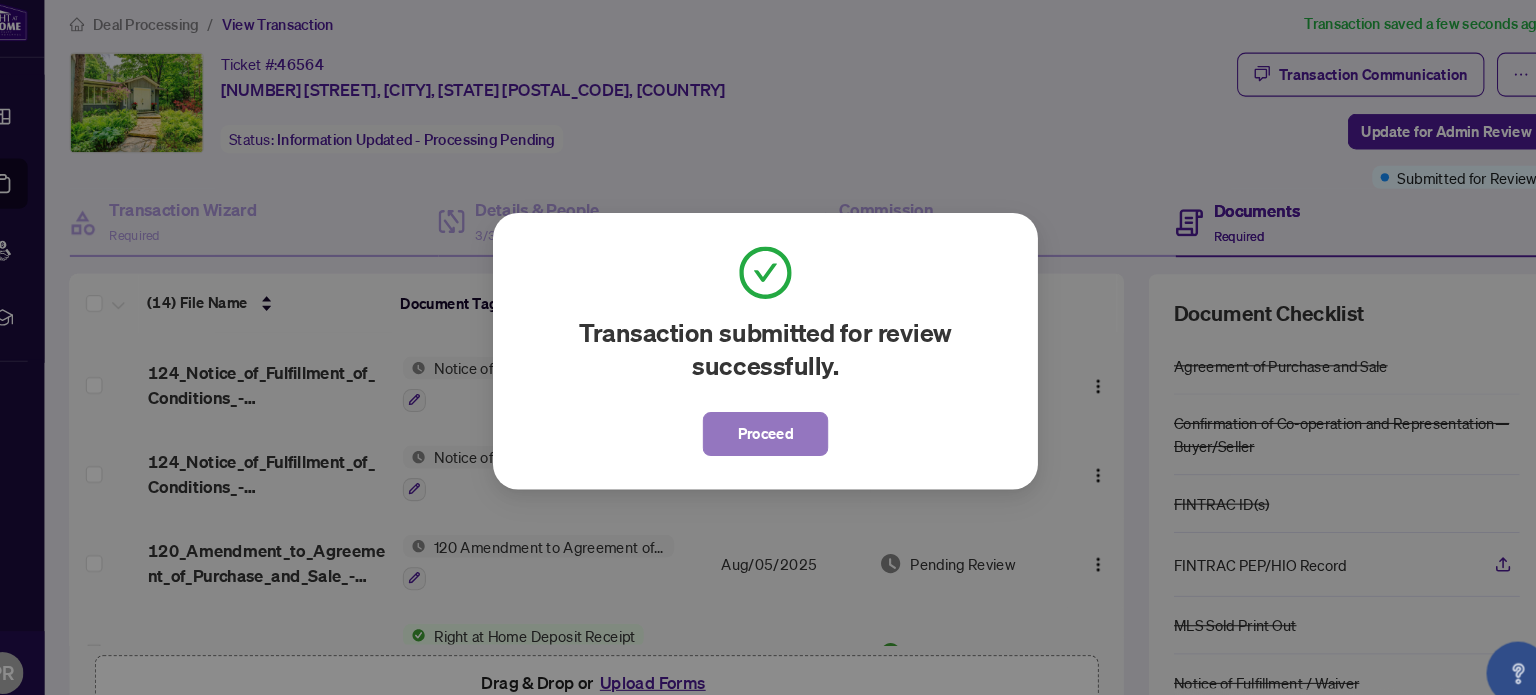 click on "Proceed" at bounding box center [768, 427] 